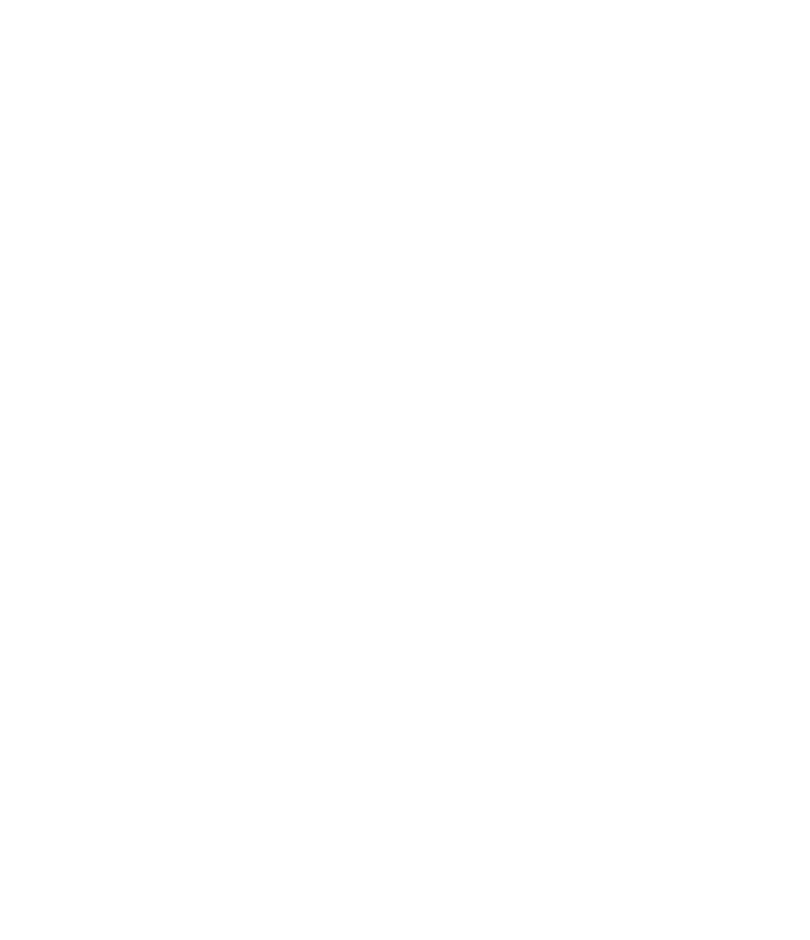 scroll, scrollTop: 0, scrollLeft: 0, axis: both 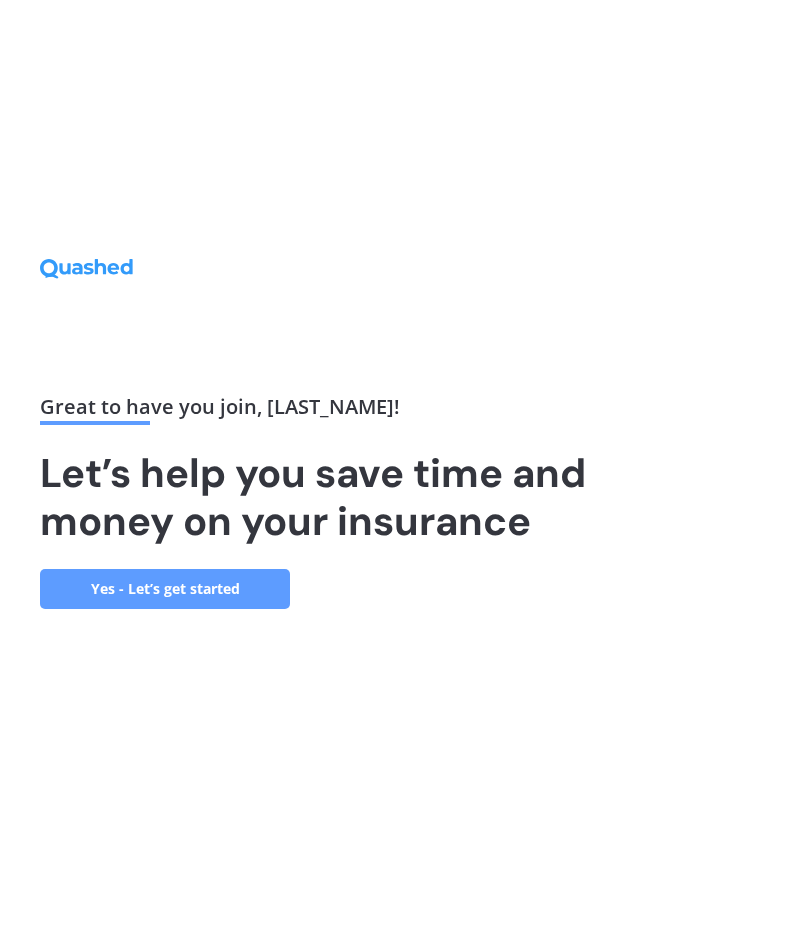 click on "Yes - Let’s get started" at bounding box center [165, 589] 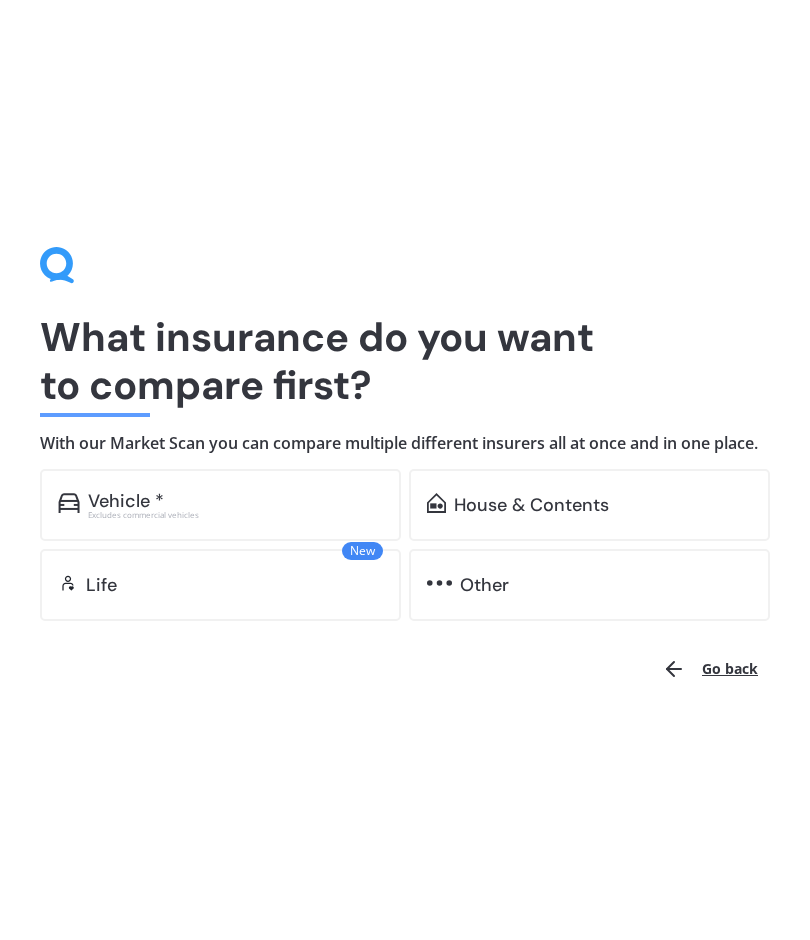 click on "House & Contents" at bounding box center [126, 501] 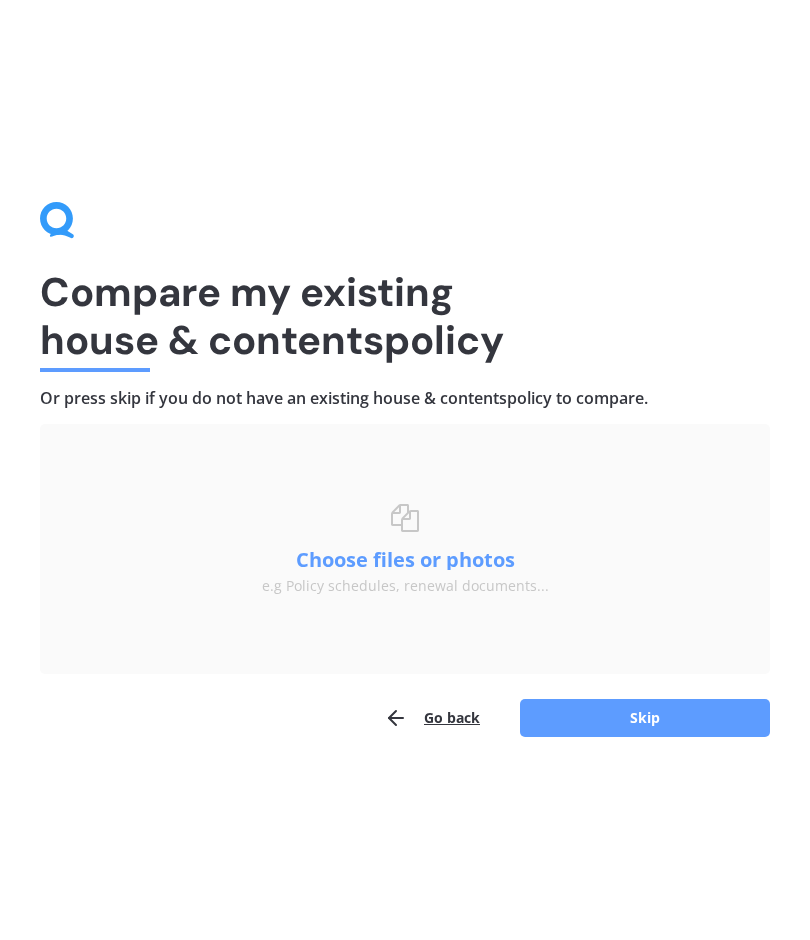 click on "Compare my existing   house & contents  policy" at bounding box center (405, 316) 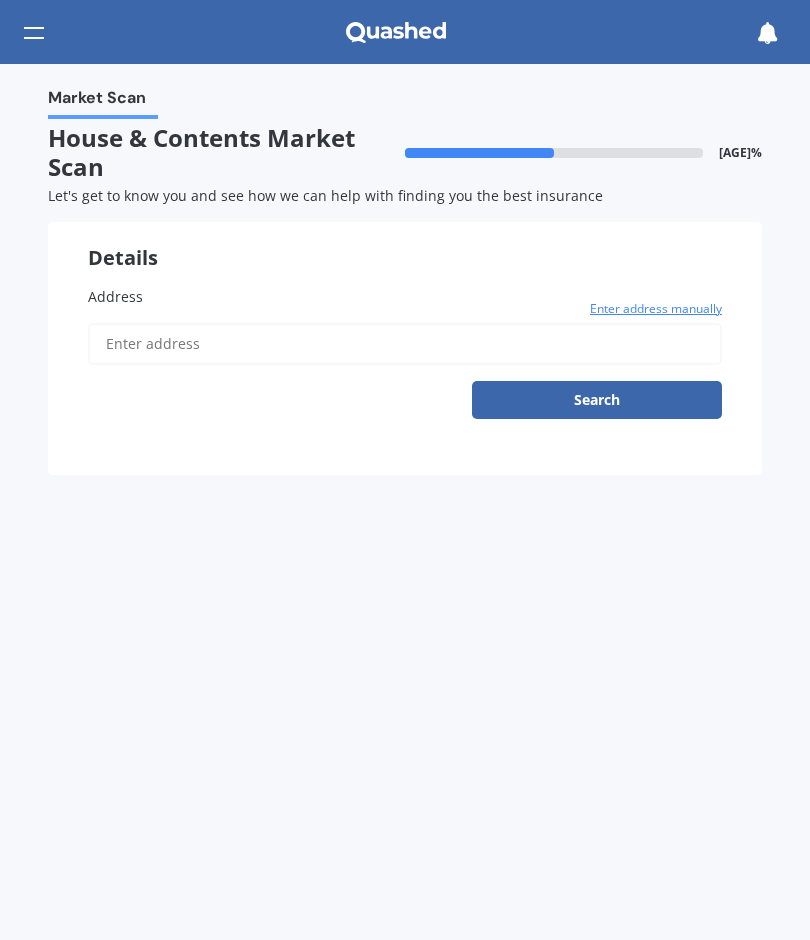 click on "Address" at bounding box center [405, 296] 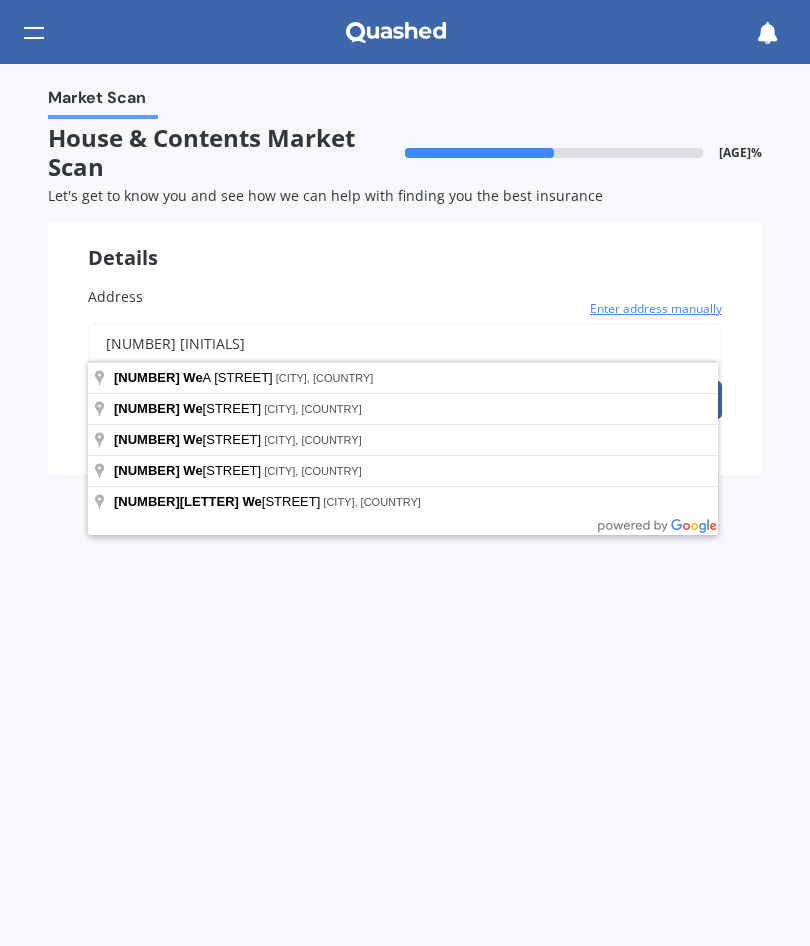 type on "[NUMBER] [INITIALS]" 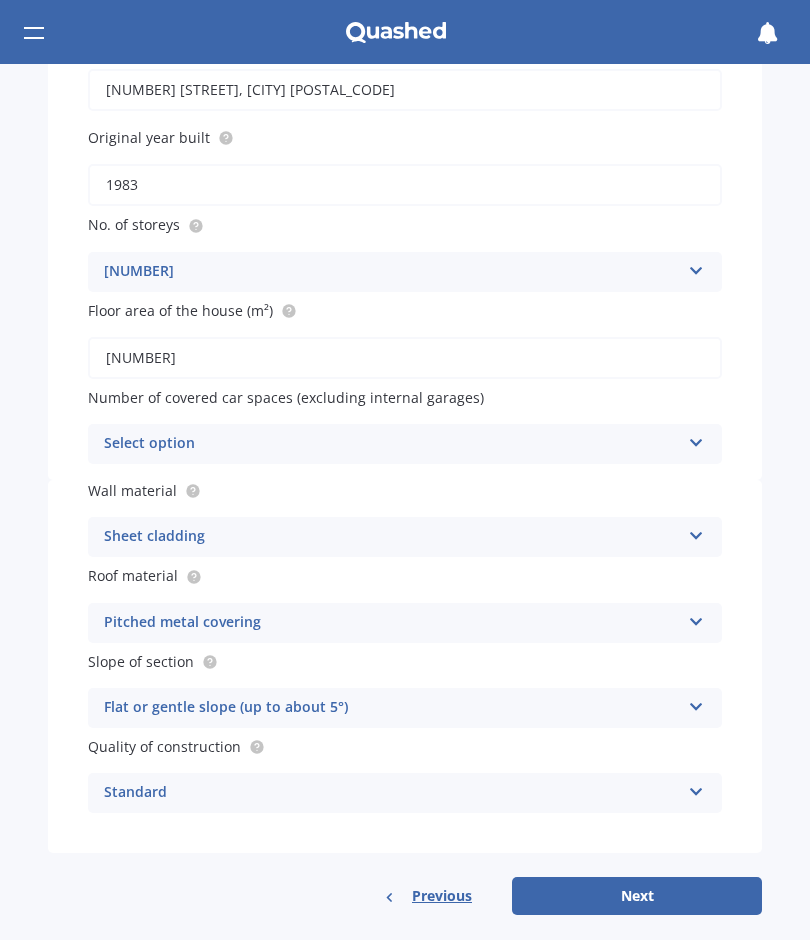 scroll, scrollTop: 253, scrollLeft: 0, axis: vertical 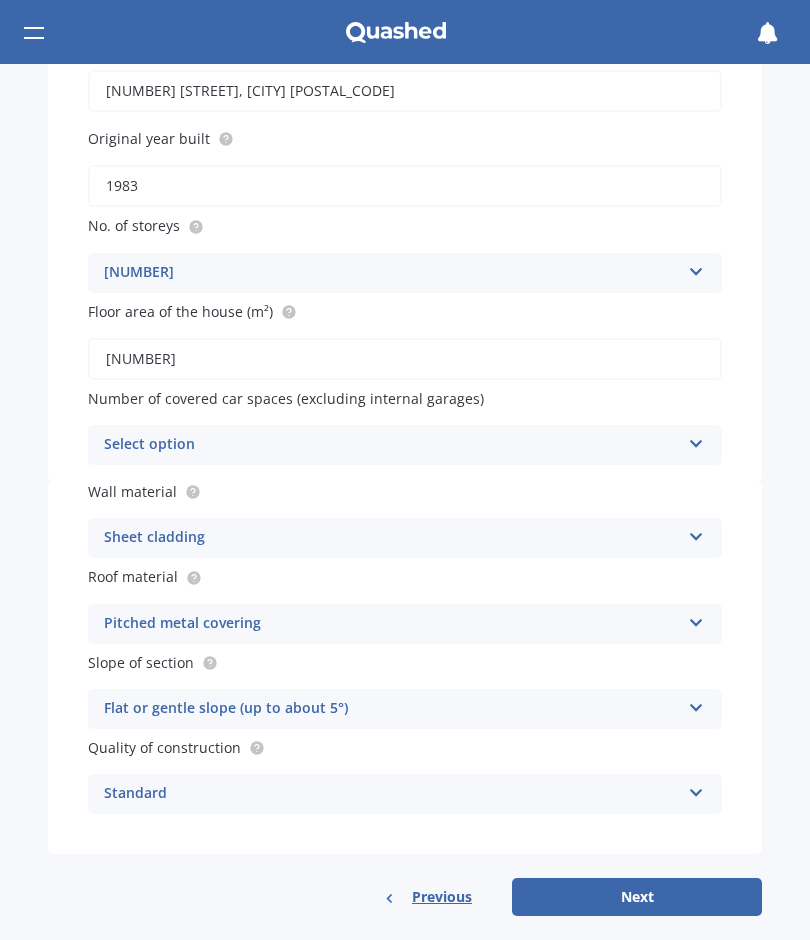click at bounding box center [696, 268] 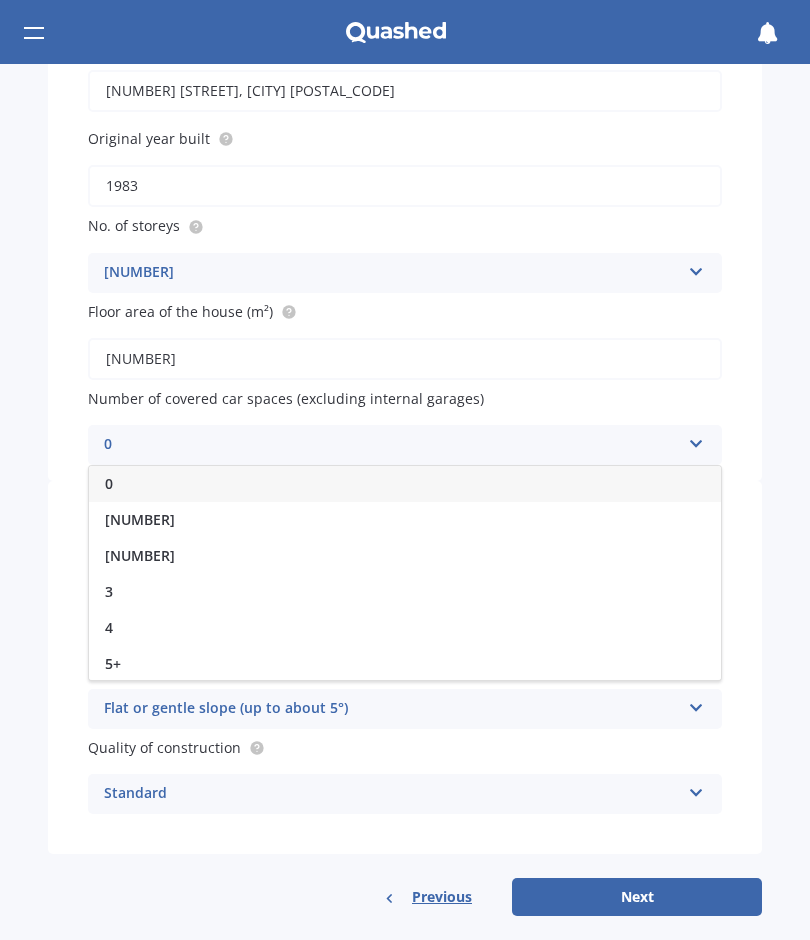 click on "[NUMBER]" at bounding box center [405, 556] 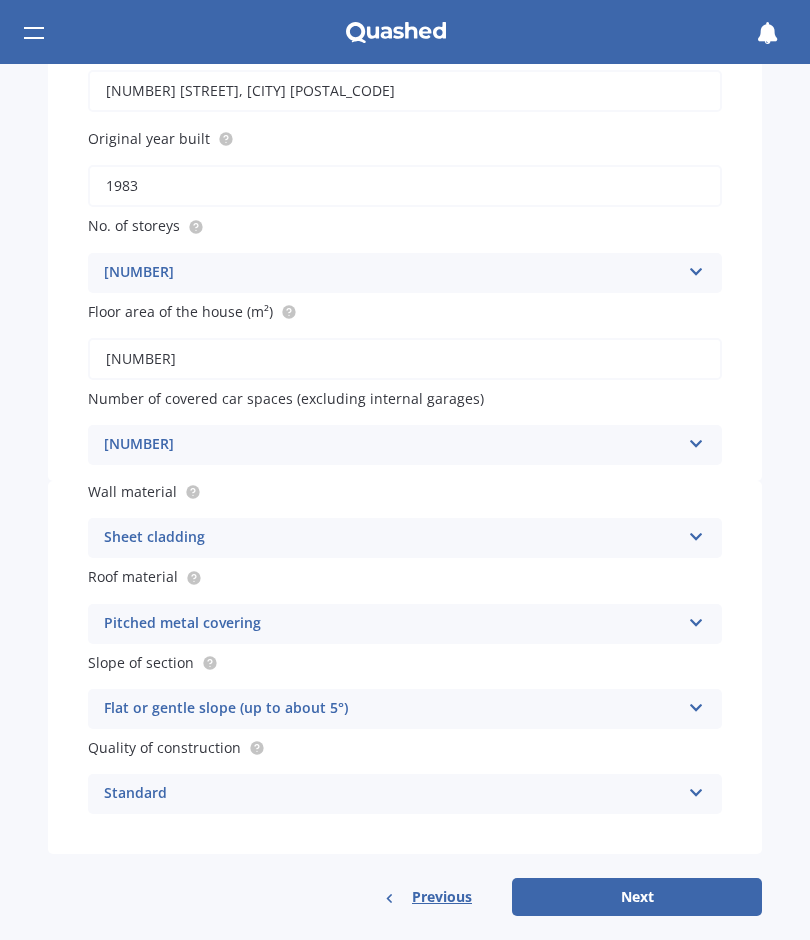 click on "[NUMBER]" at bounding box center [392, 273] 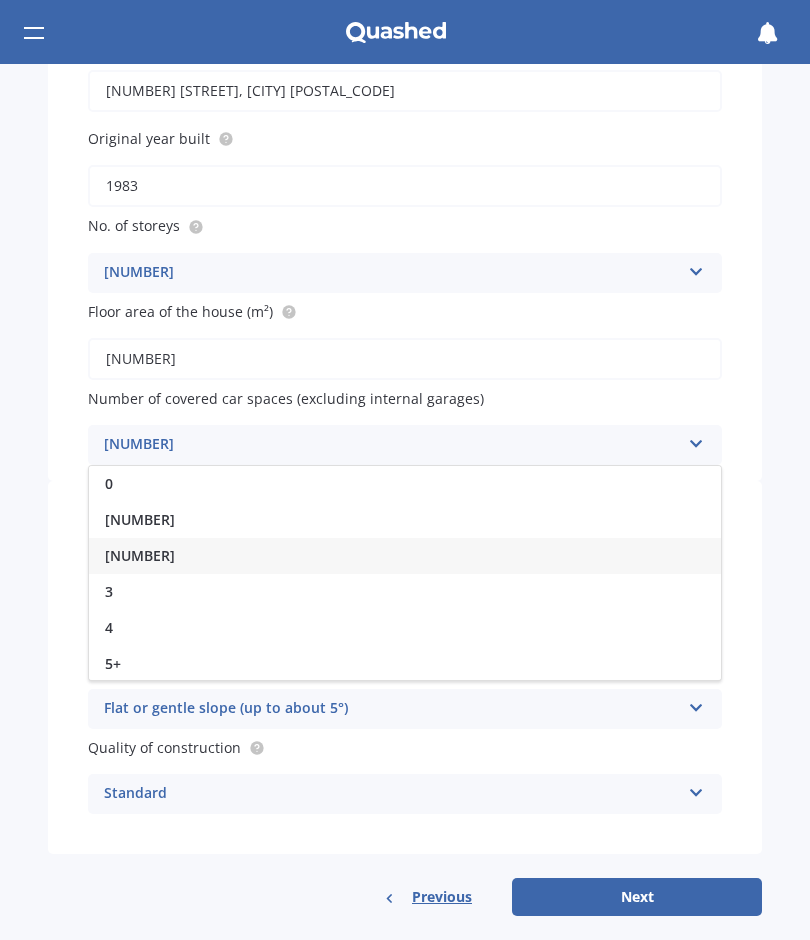click on "[NUMBER]" at bounding box center (405, 520) 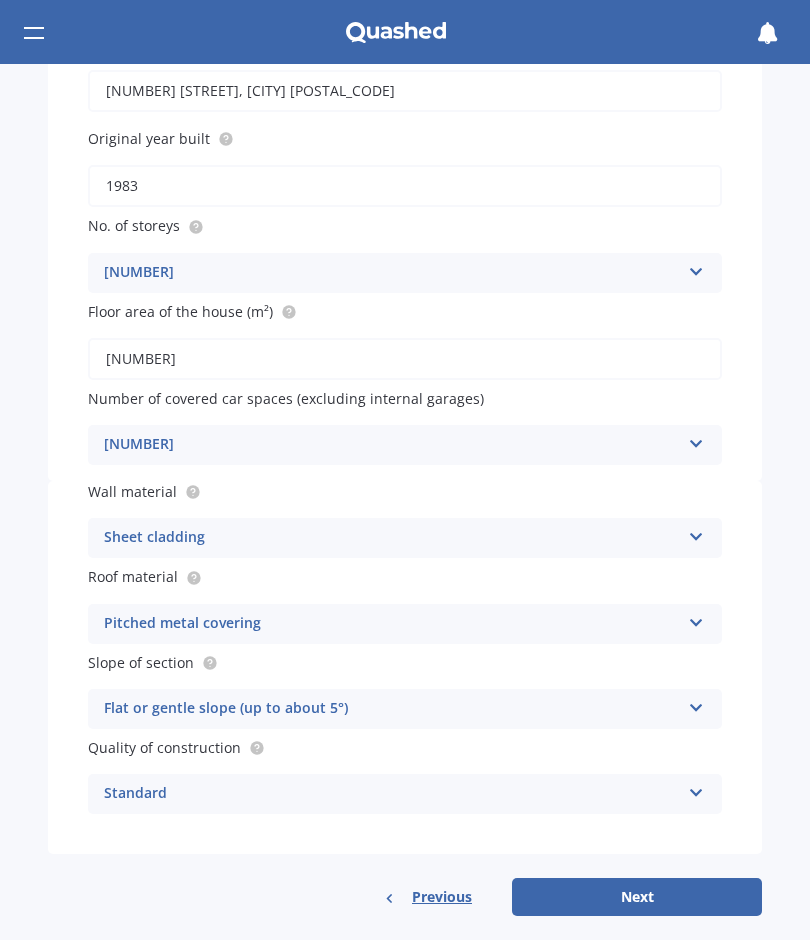 click at bounding box center (696, 268) 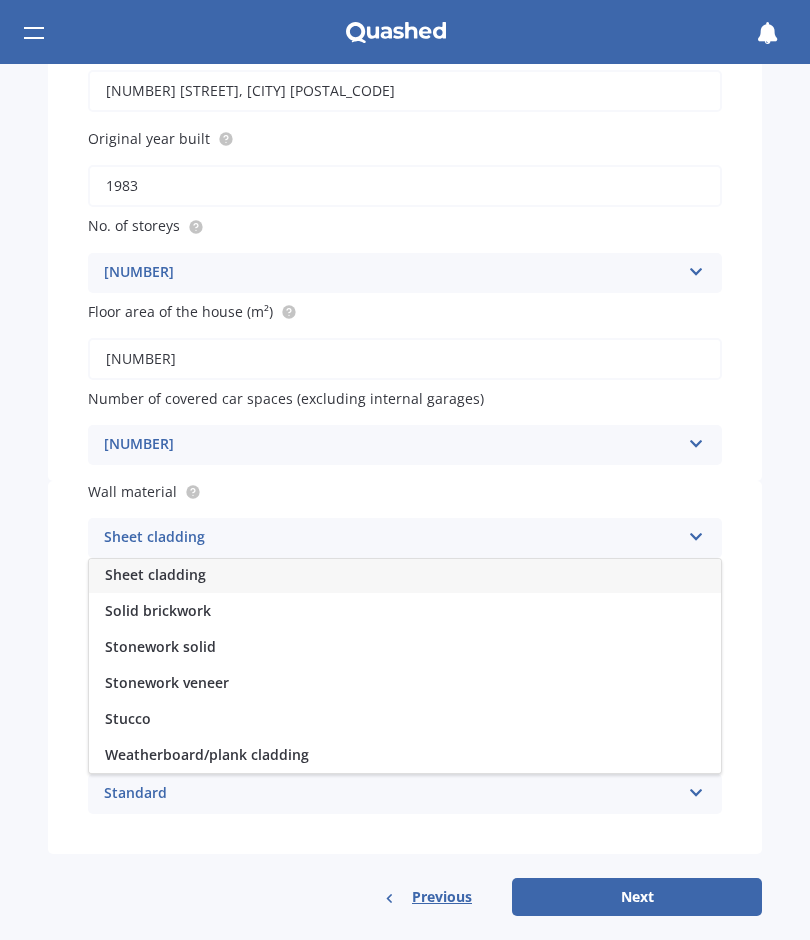 scroll, scrollTop: 254, scrollLeft: 0, axis: vertical 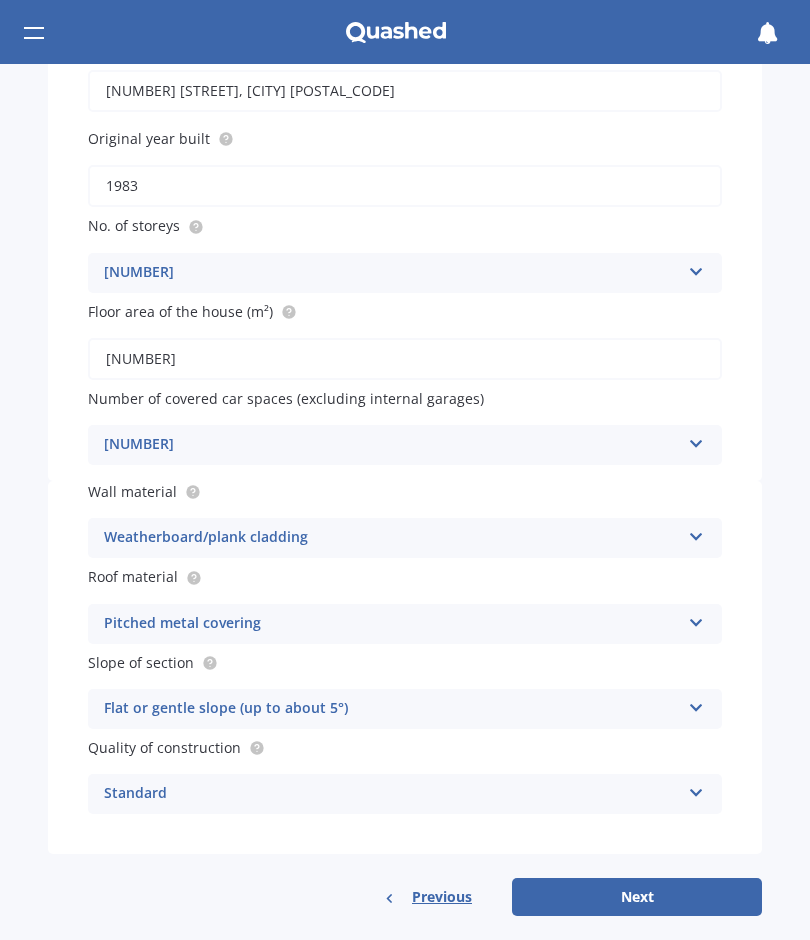 click on "Next" at bounding box center (637, 897) 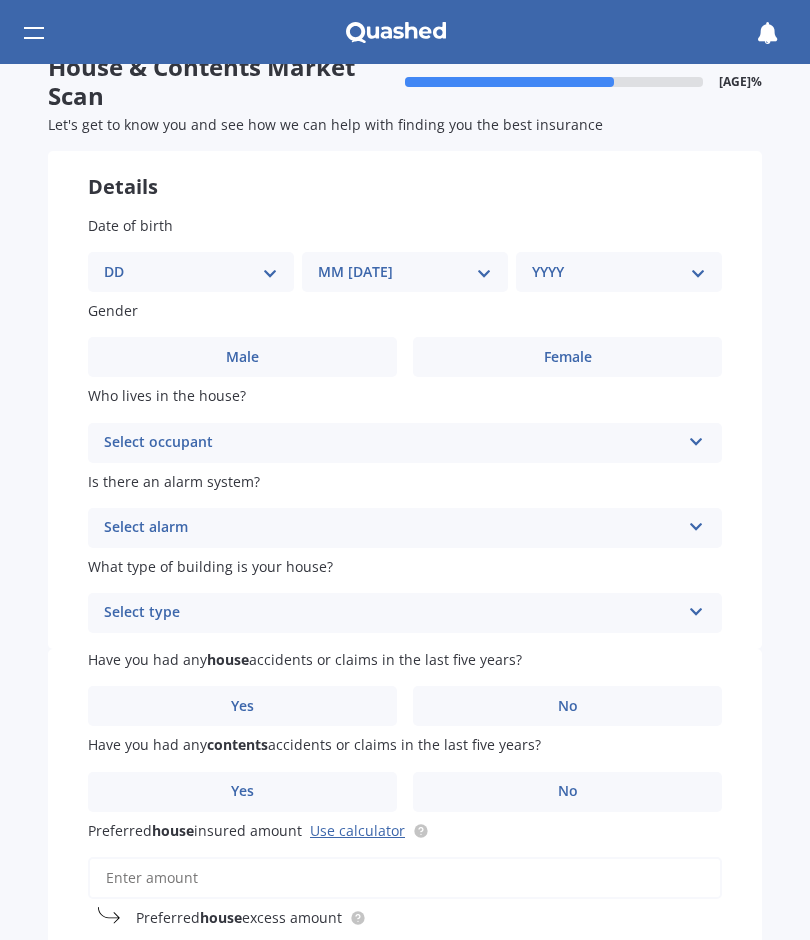 scroll, scrollTop: 0, scrollLeft: 0, axis: both 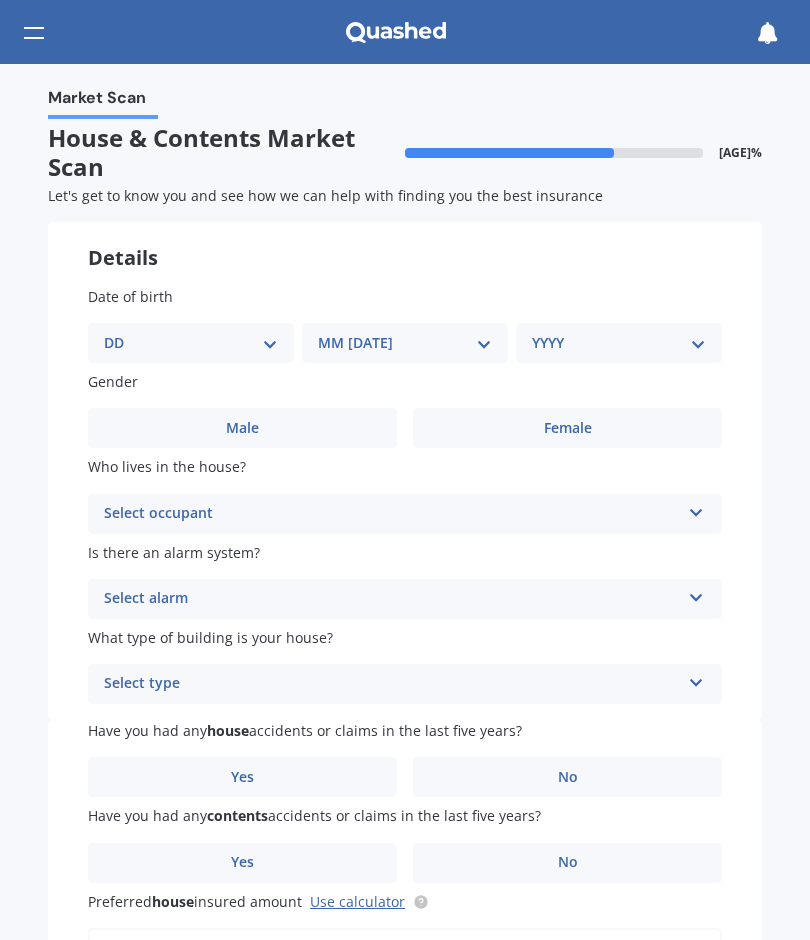 click on "DD [DATE]" at bounding box center (191, 343) 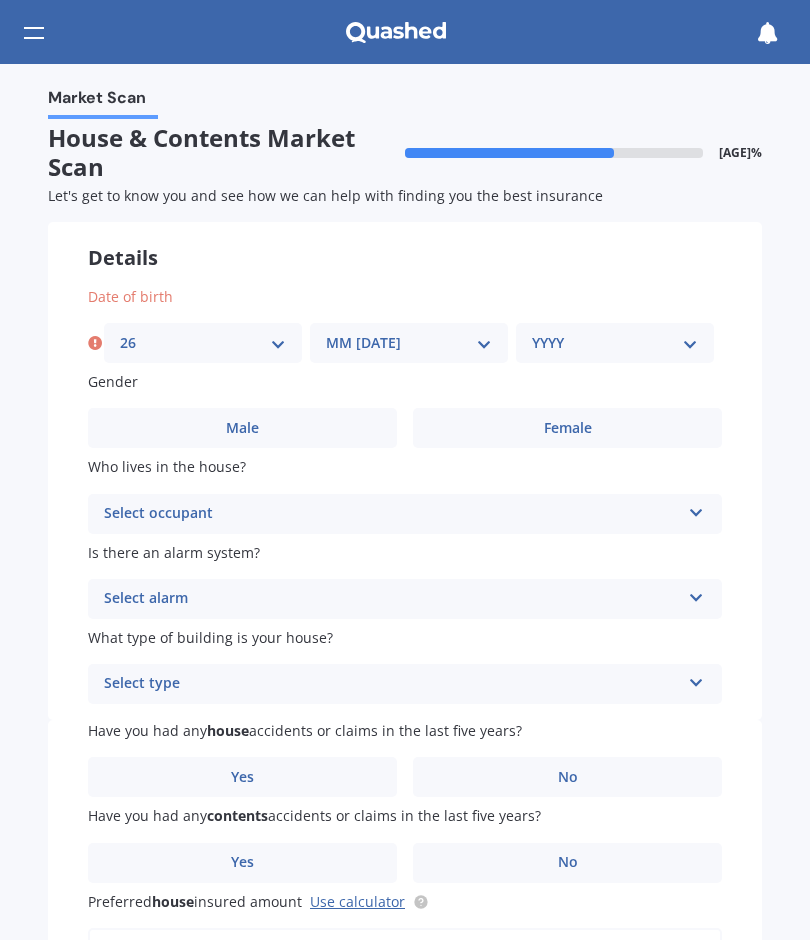 click on "MM [DATE]" at bounding box center (409, 343) 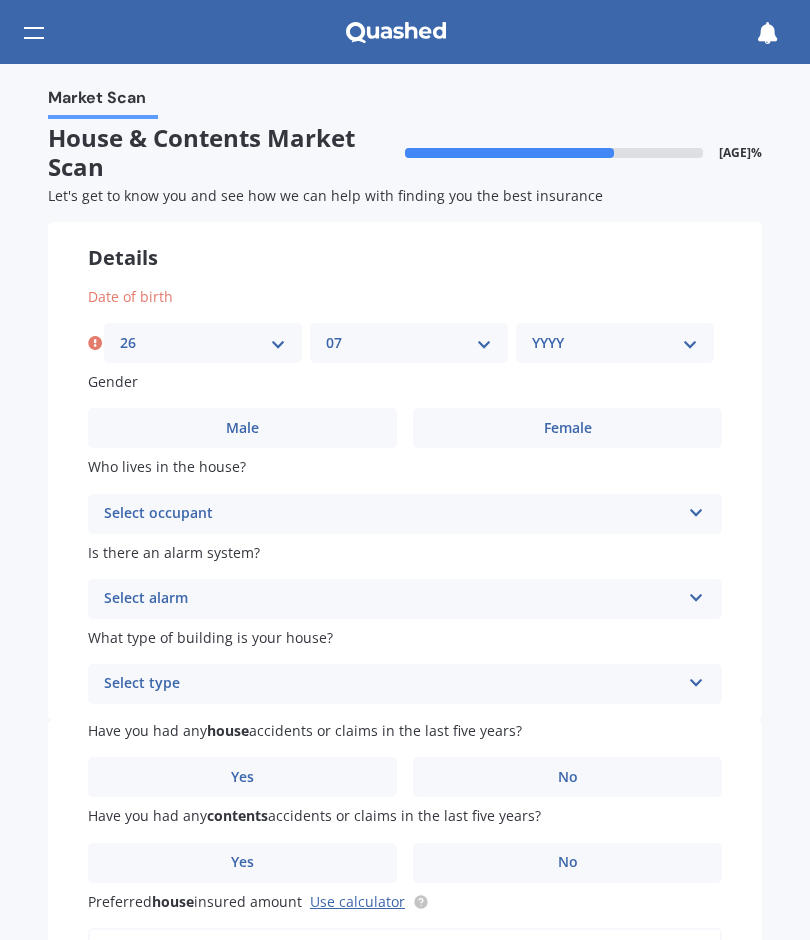 click on "YYYY [YEARS]" at bounding box center (615, 343) 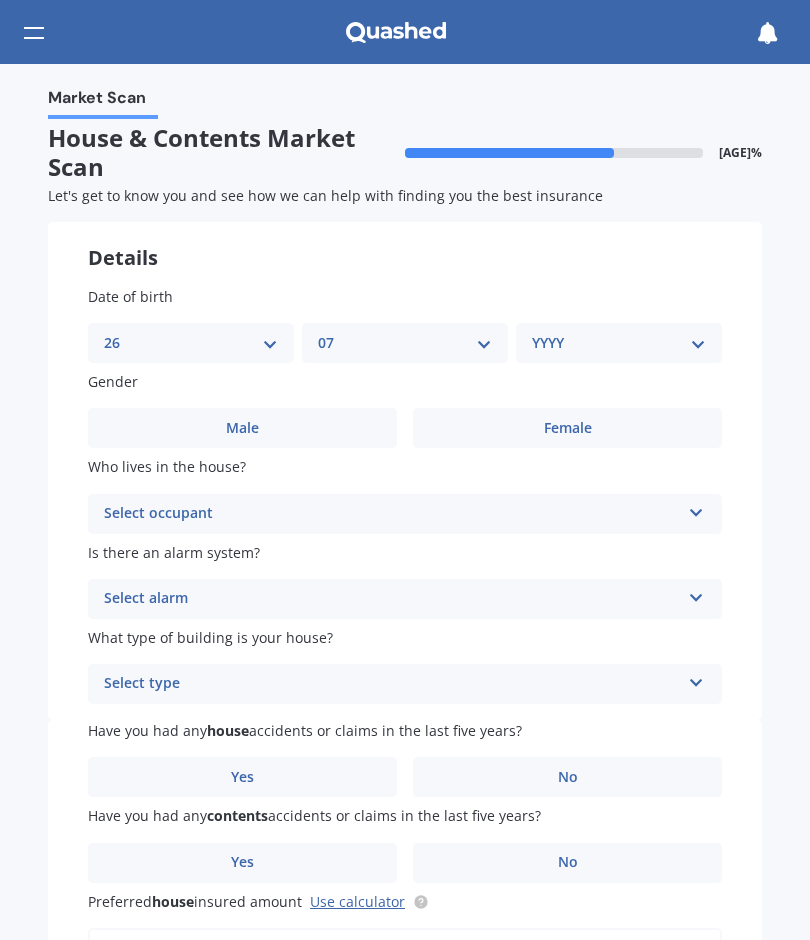 click on "Male" at bounding box center [242, 428] 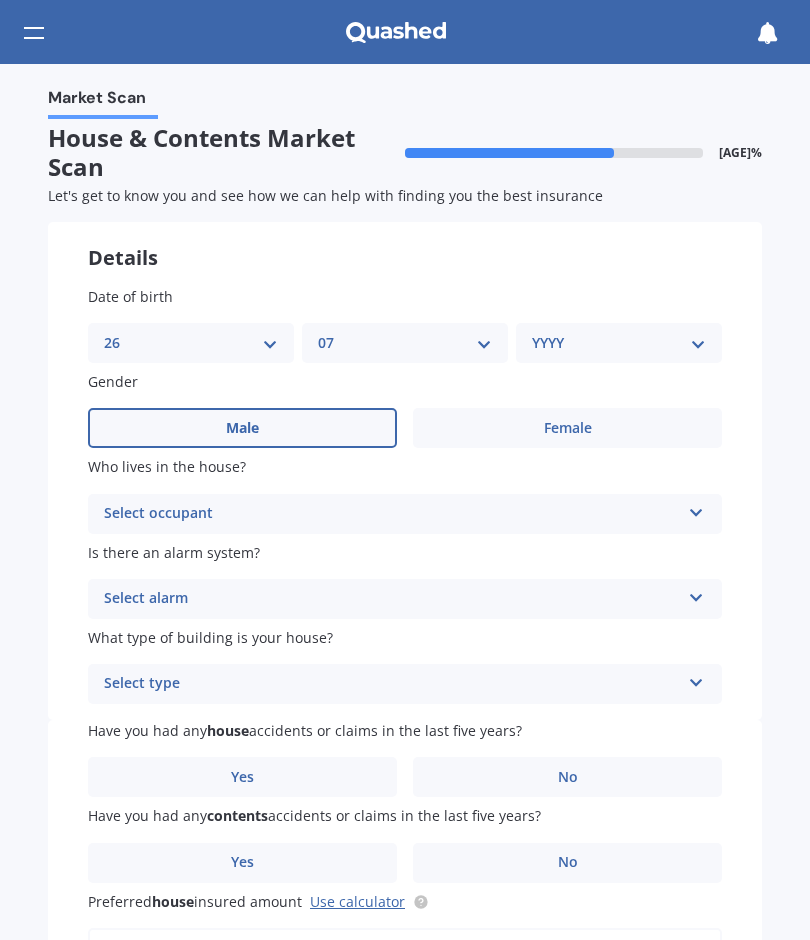 click on "Select occupant" at bounding box center [392, 514] 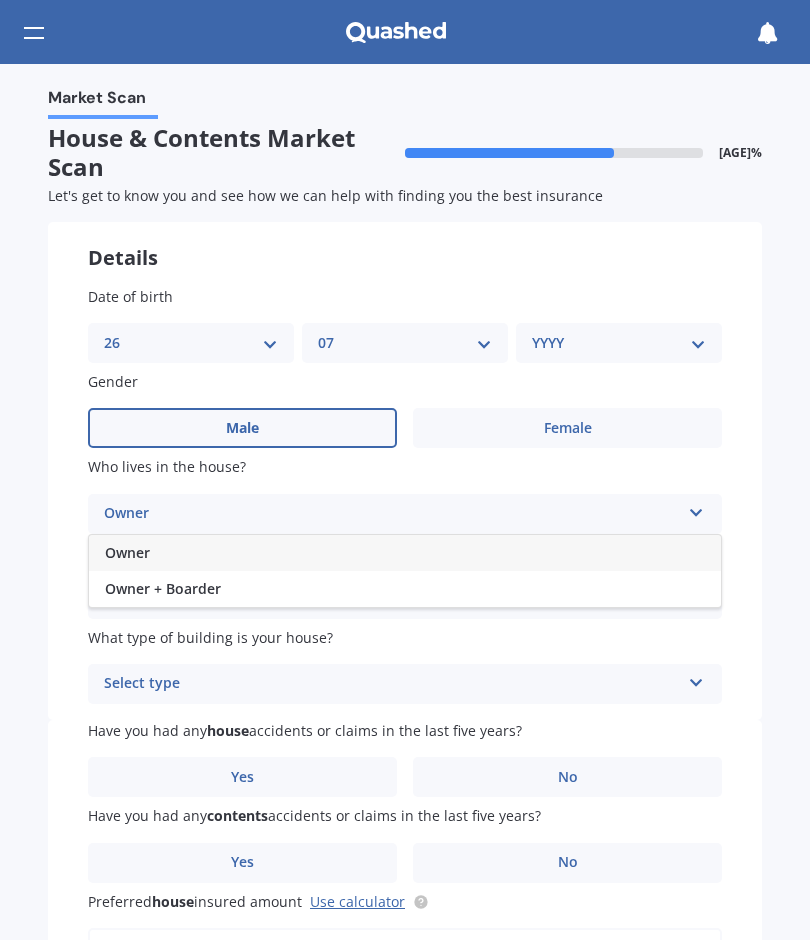 click on "Owner" at bounding box center (127, 552) 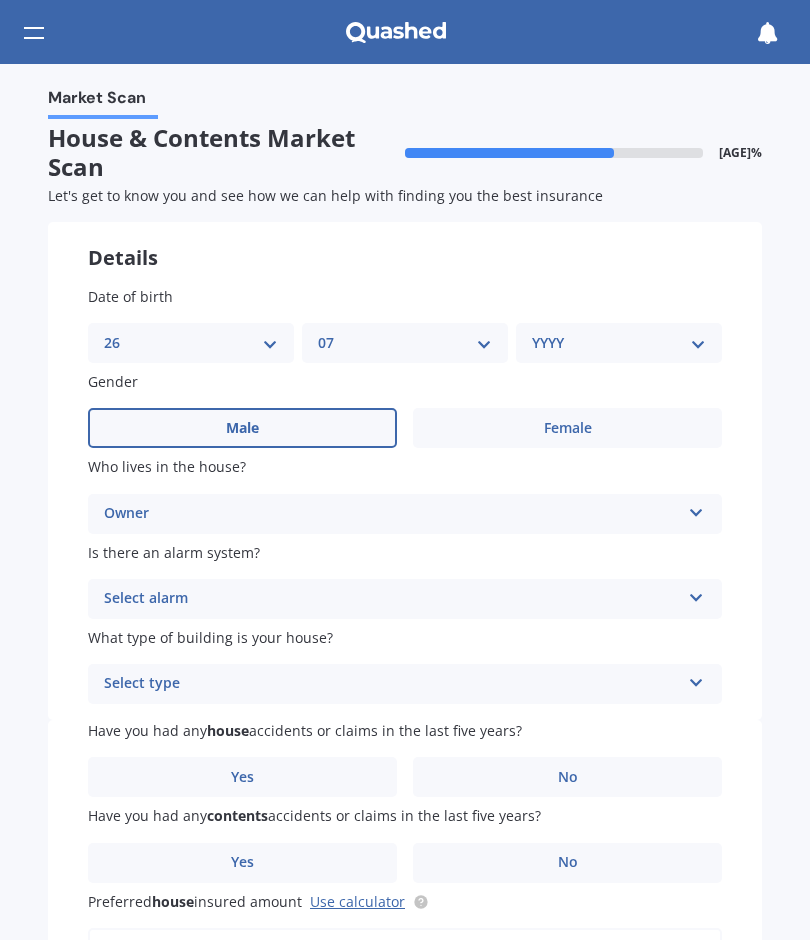 click at bounding box center (696, 509) 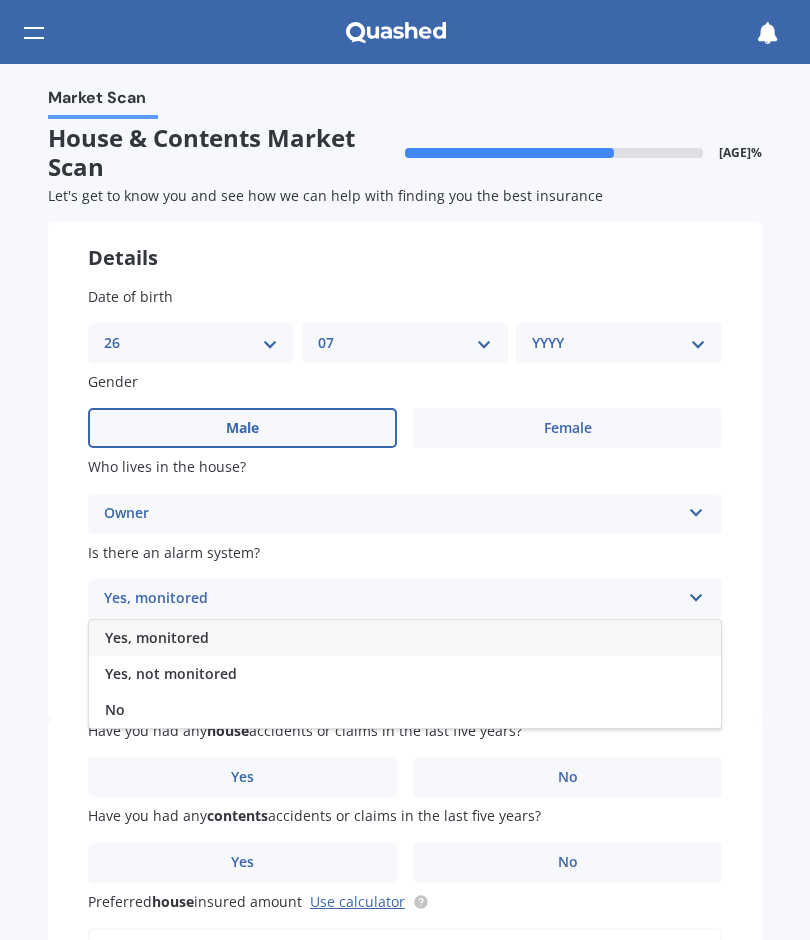 click on "No" at bounding box center [157, 637] 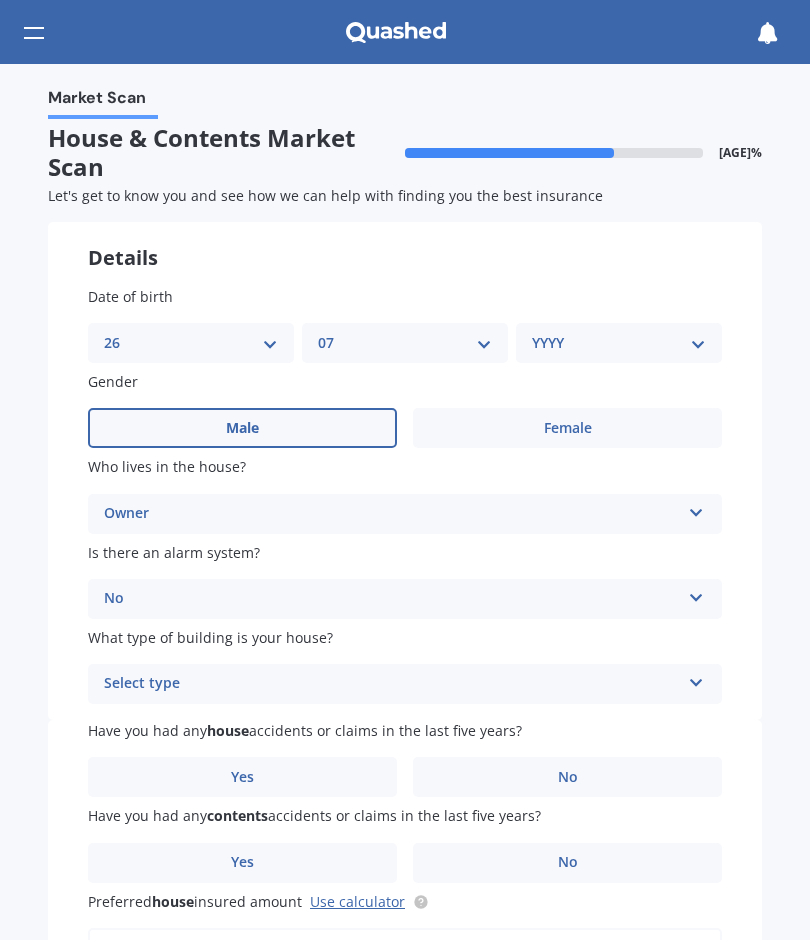 click at bounding box center [696, 509] 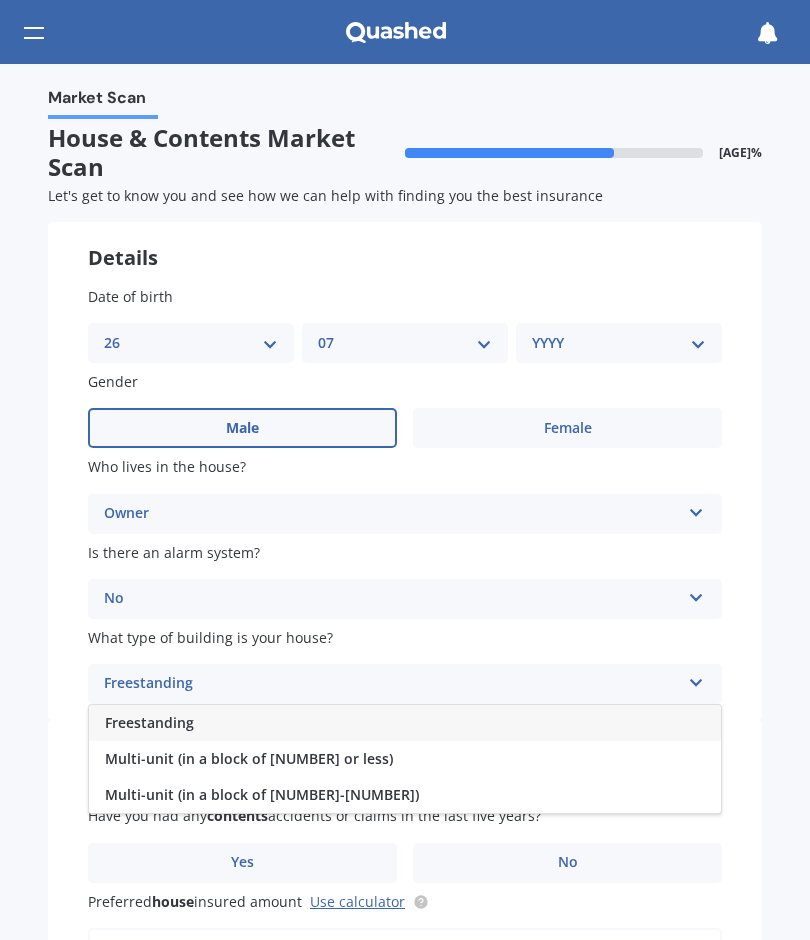 click on "Freestanding" at bounding box center (149, 722) 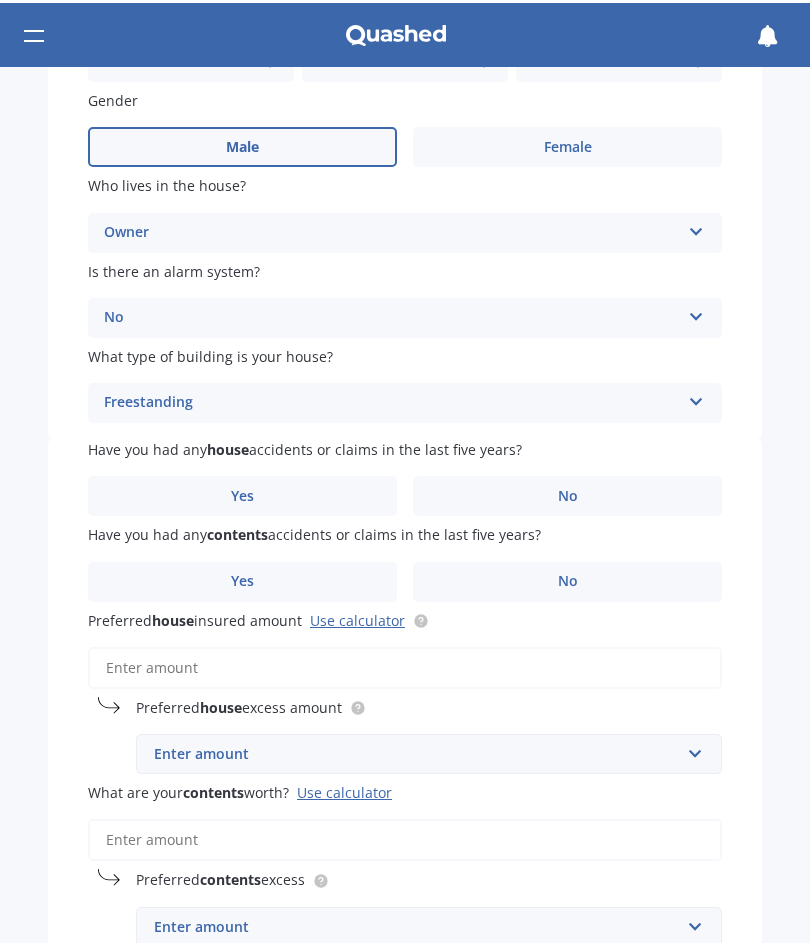 scroll, scrollTop: 283, scrollLeft: 0, axis: vertical 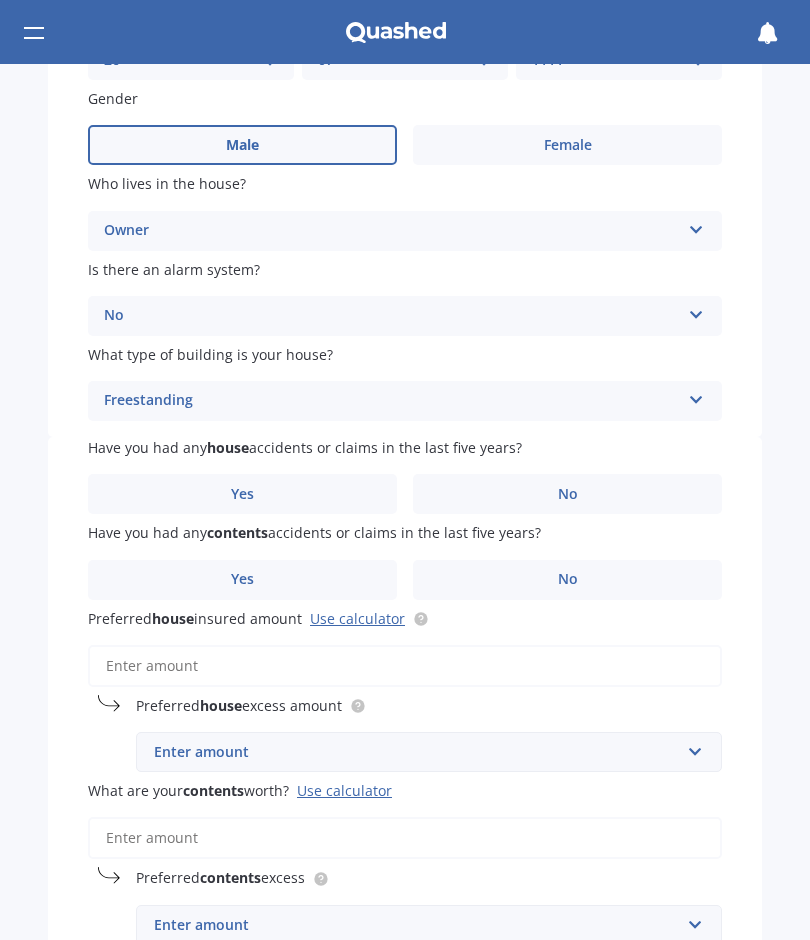 click on "No" at bounding box center (242, 145) 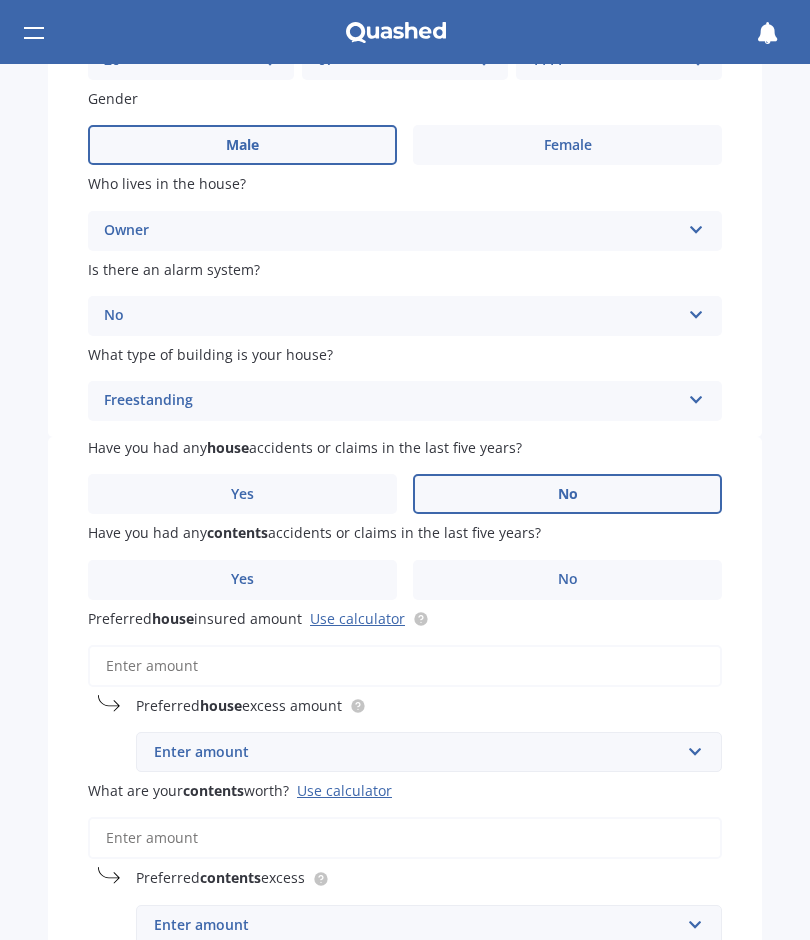 click on "No" at bounding box center [242, 145] 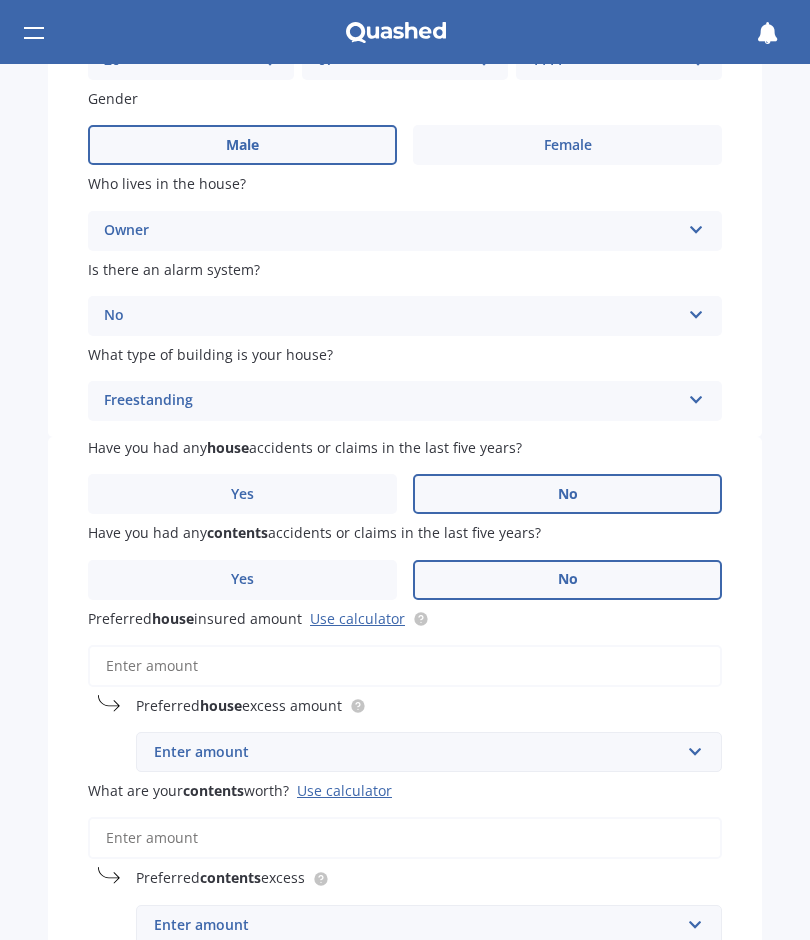 click on "Preferred house insured amount Use calculator" at bounding box center (405, 666) 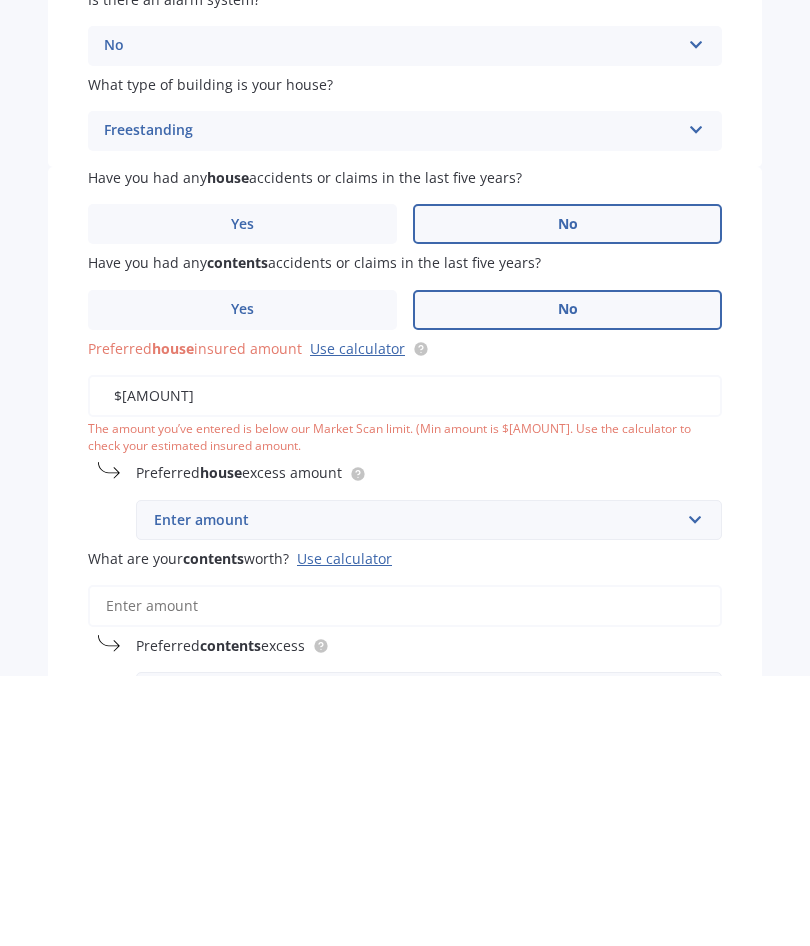type on "$600,000" 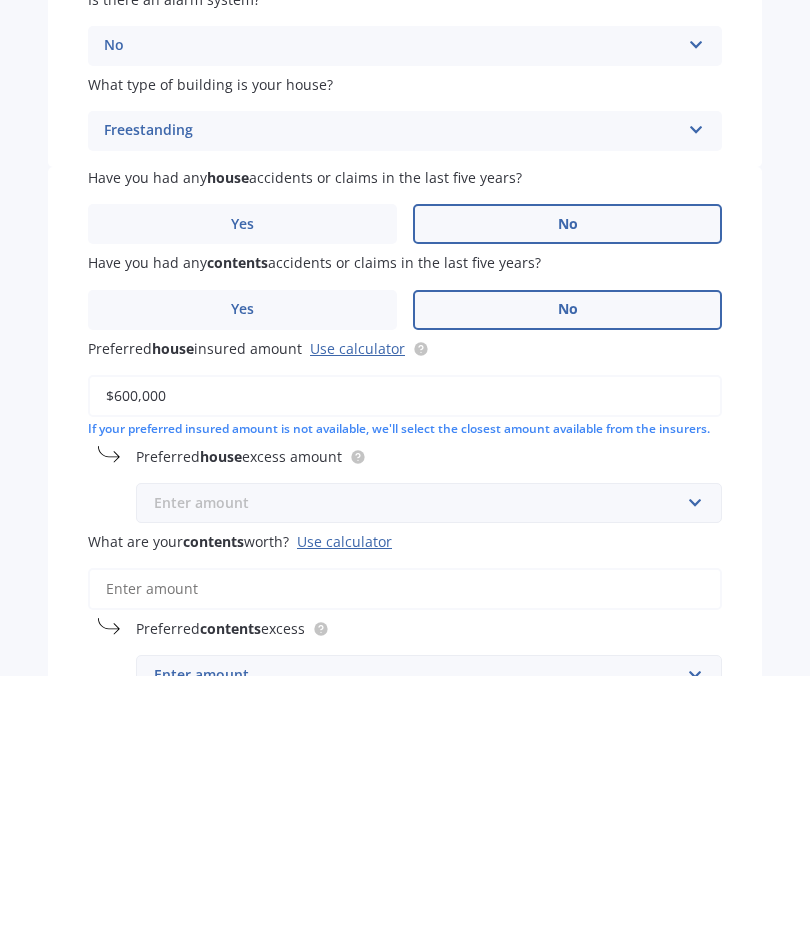 click at bounding box center (422, 773) 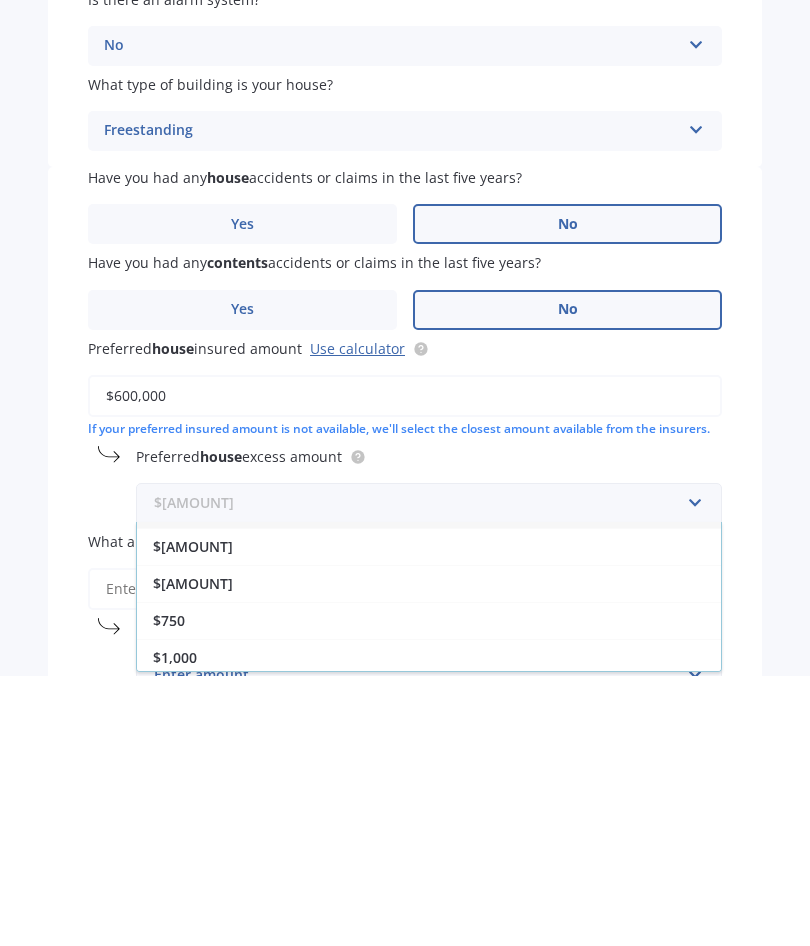 scroll, scrollTop: 30, scrollLeft: 0, axis: vertical 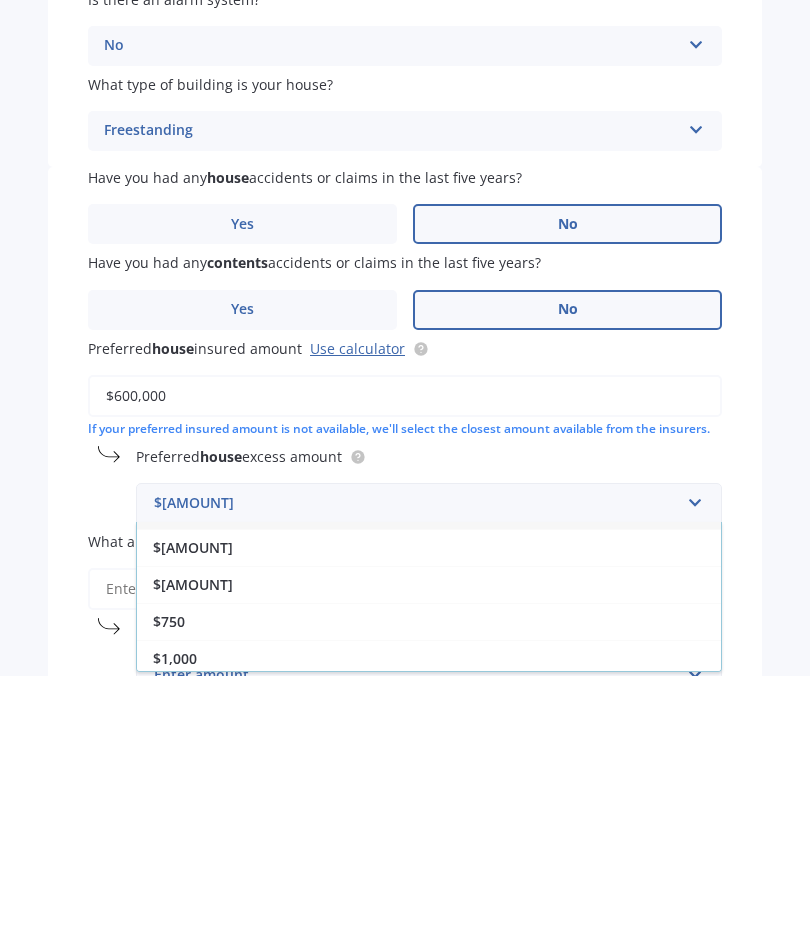 click on "$[AMOUNT]" at bounding box center [193, 780] 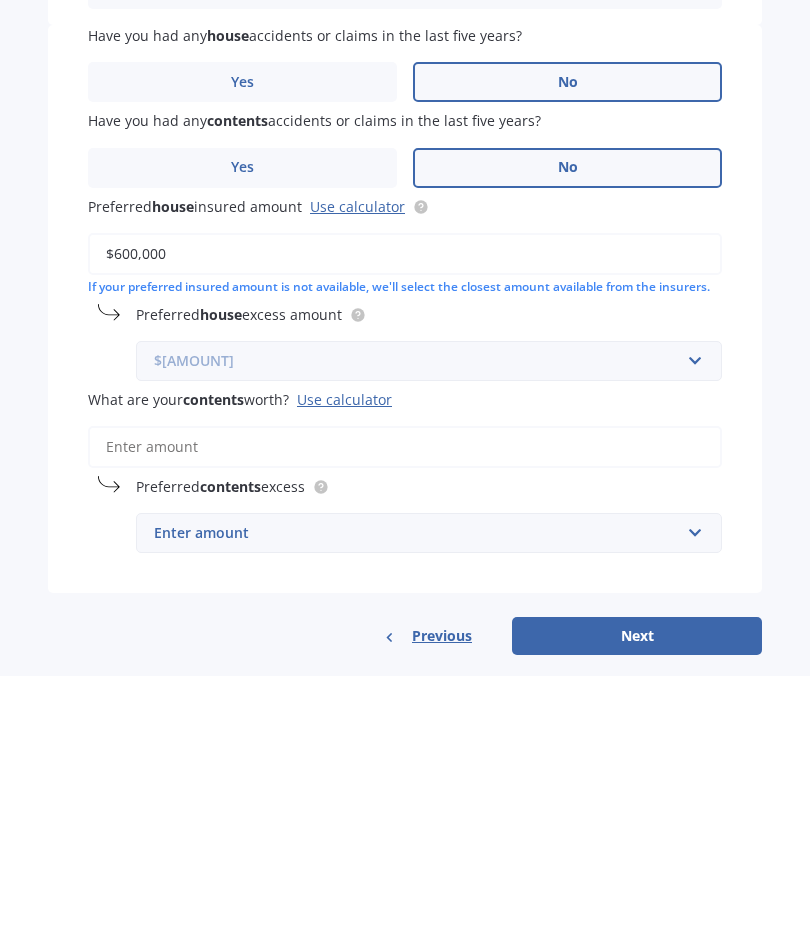 scroll, scrollTop: 424, scrollLeft: 0, axis: vertical 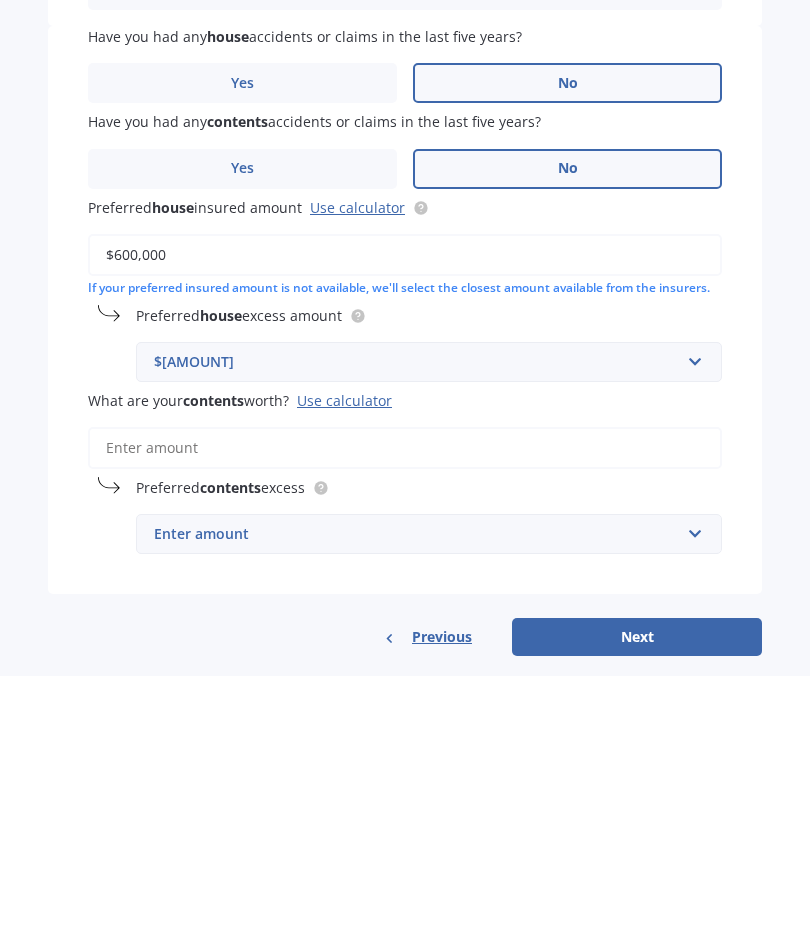 click on "What are your contents worth? Use calculator" at bounding box center (405, 718) 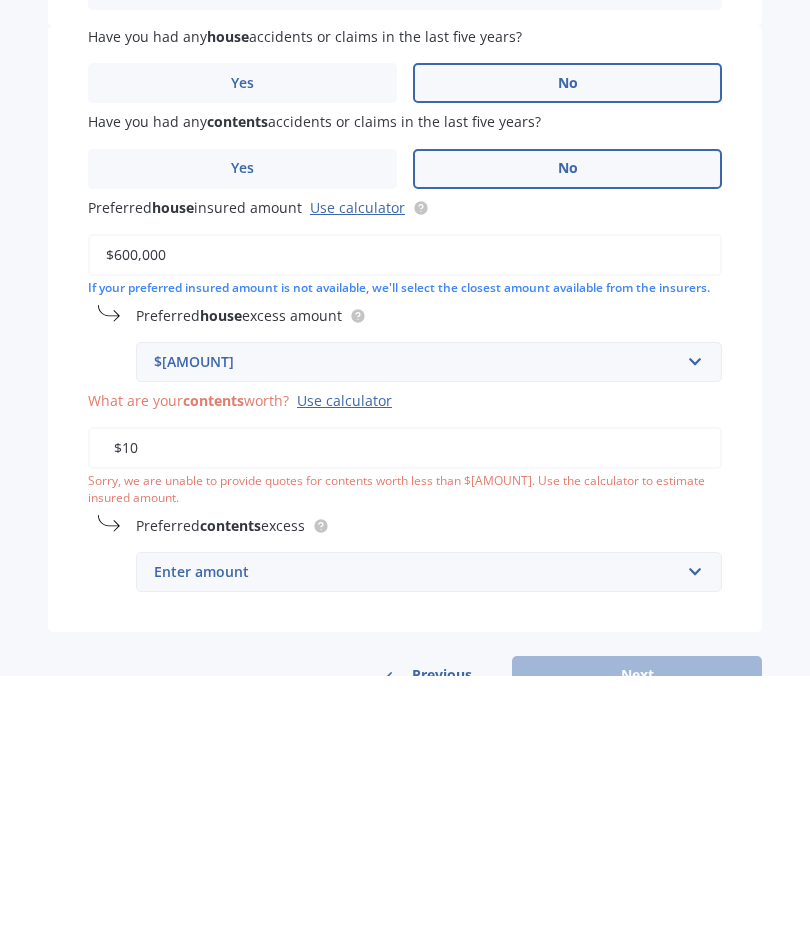 type on "$[AMOUNT]" 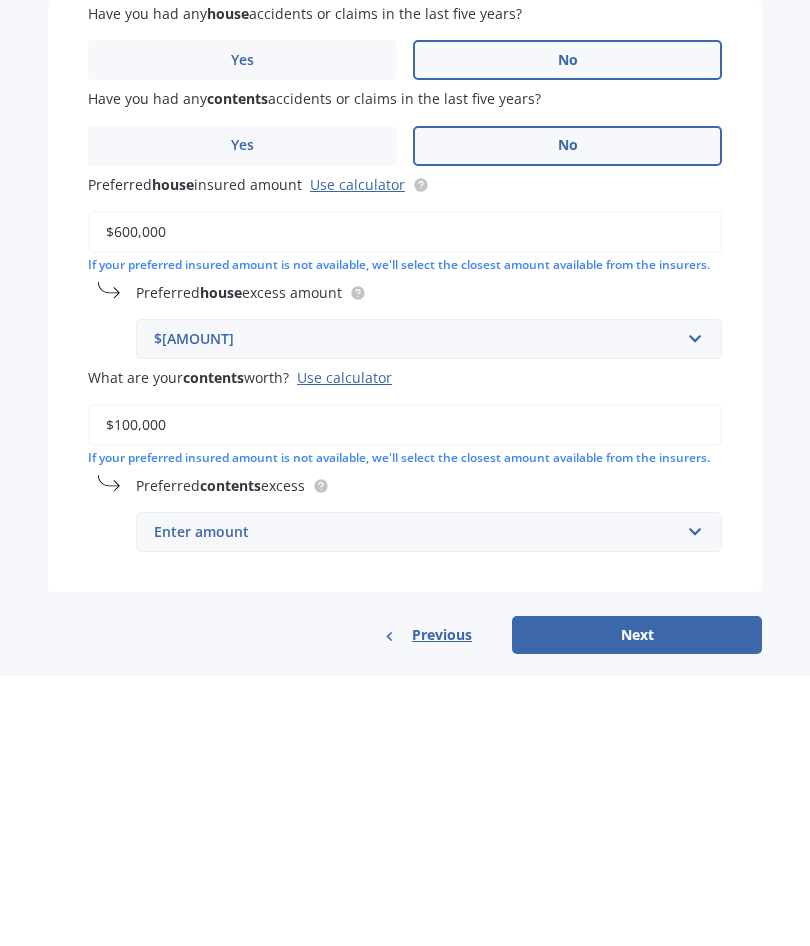 scroll, scrollTop: 444, scrollLeft: 0, axis: vertical 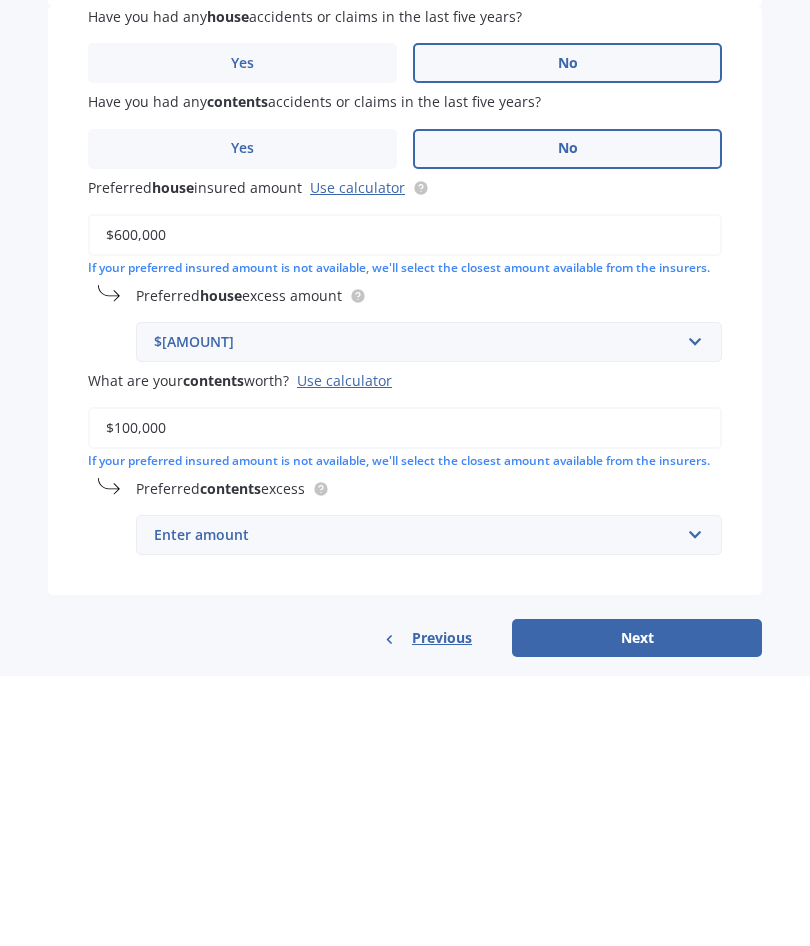 click on "Enter amount" at bounding box center [417, 805] 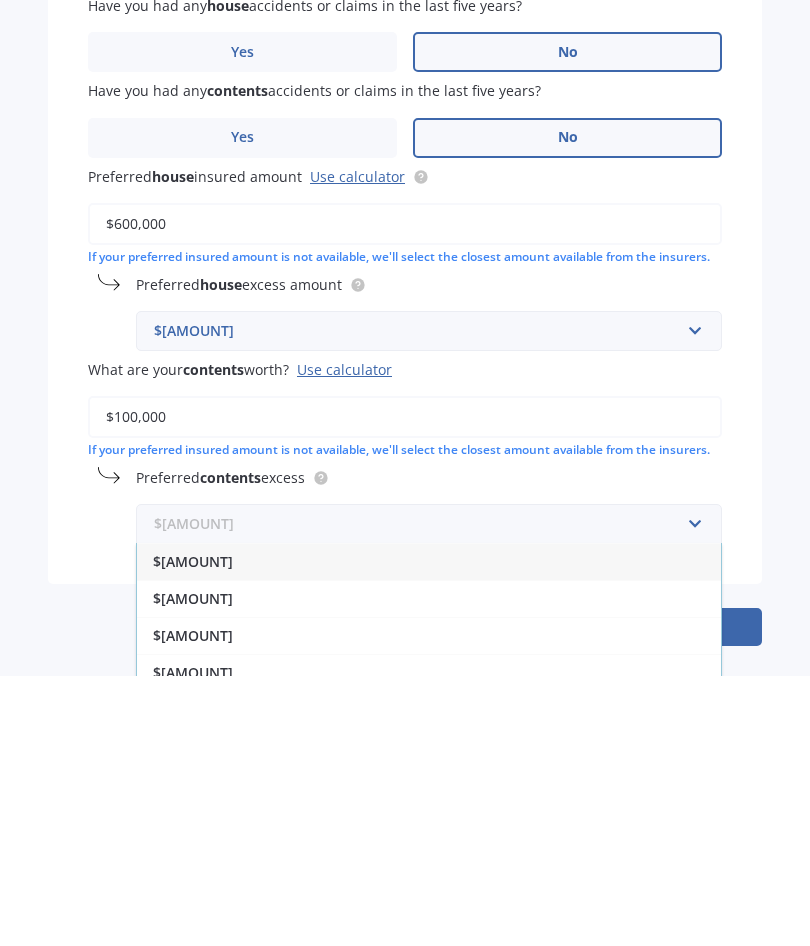 scroll, scrollTop: 451, scrollLeft: 0, axis: vertical 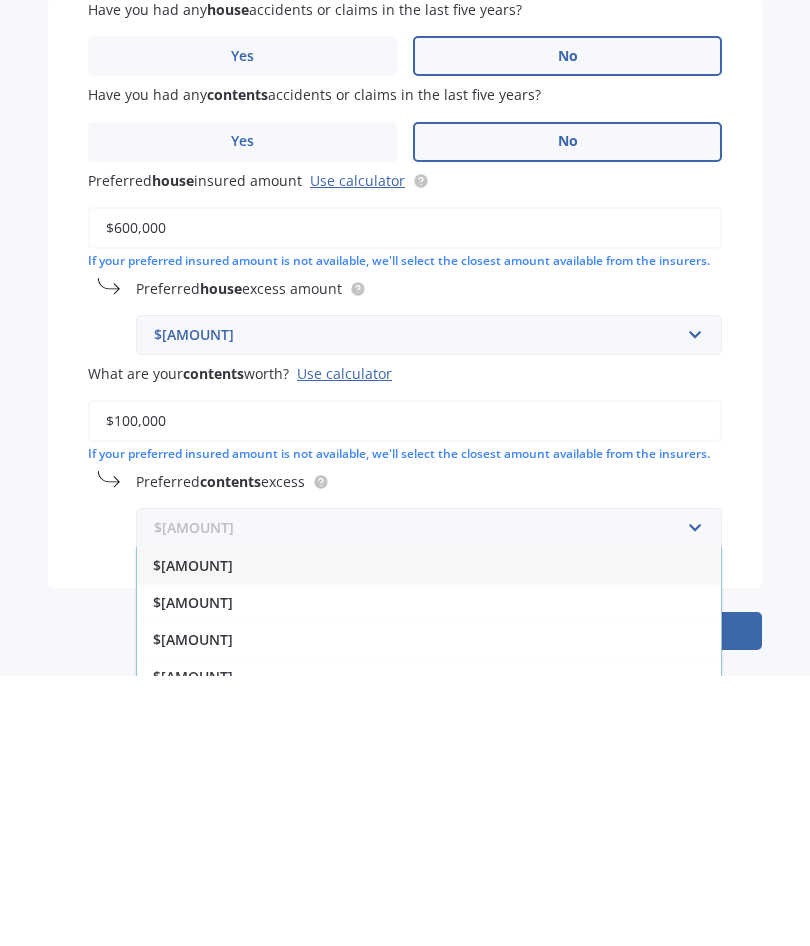 click at bounding box center [422, 798] 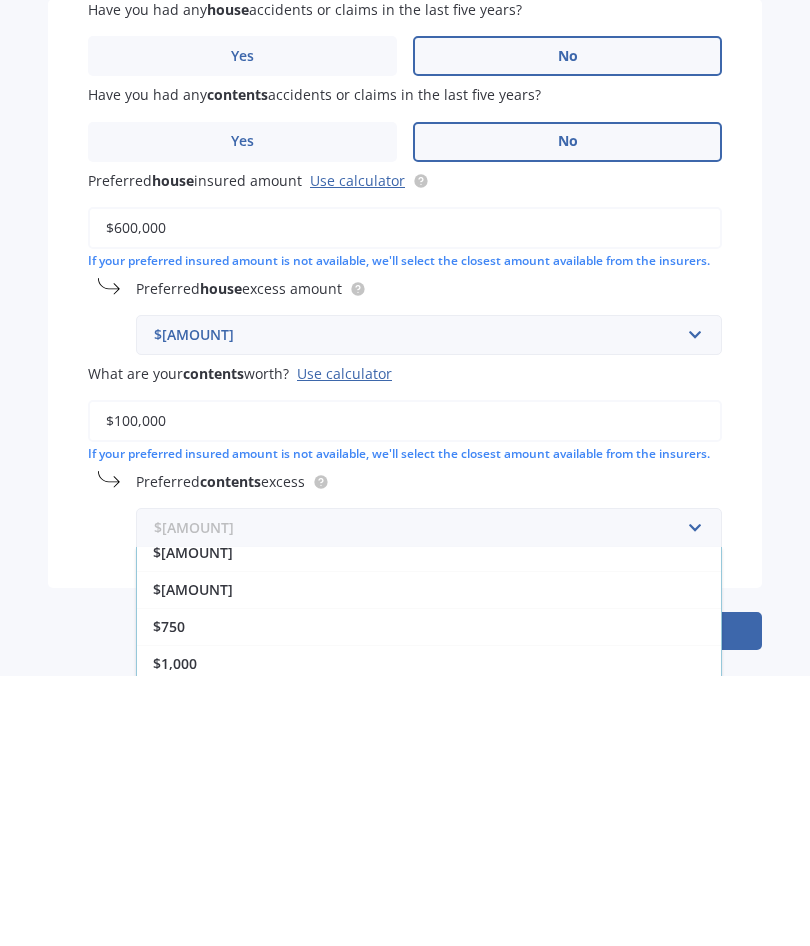 scroll, scrollTop: 84, scrollLeft: 0, axis: vertical 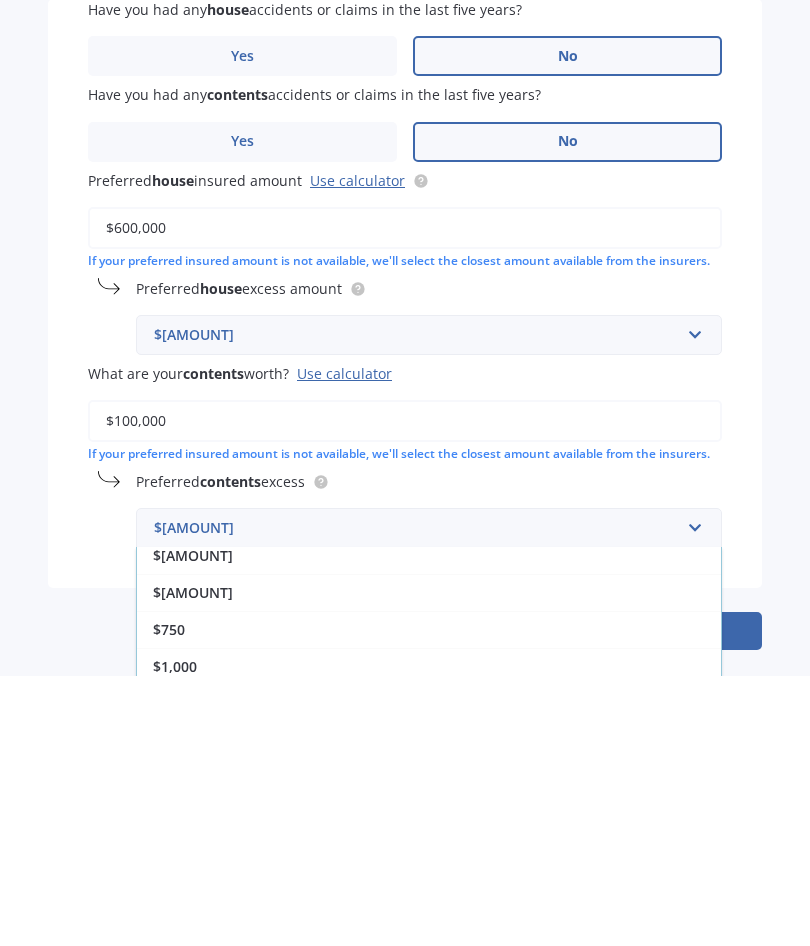 click on "$[AMOUNT]" at bounding box center [193, 751] 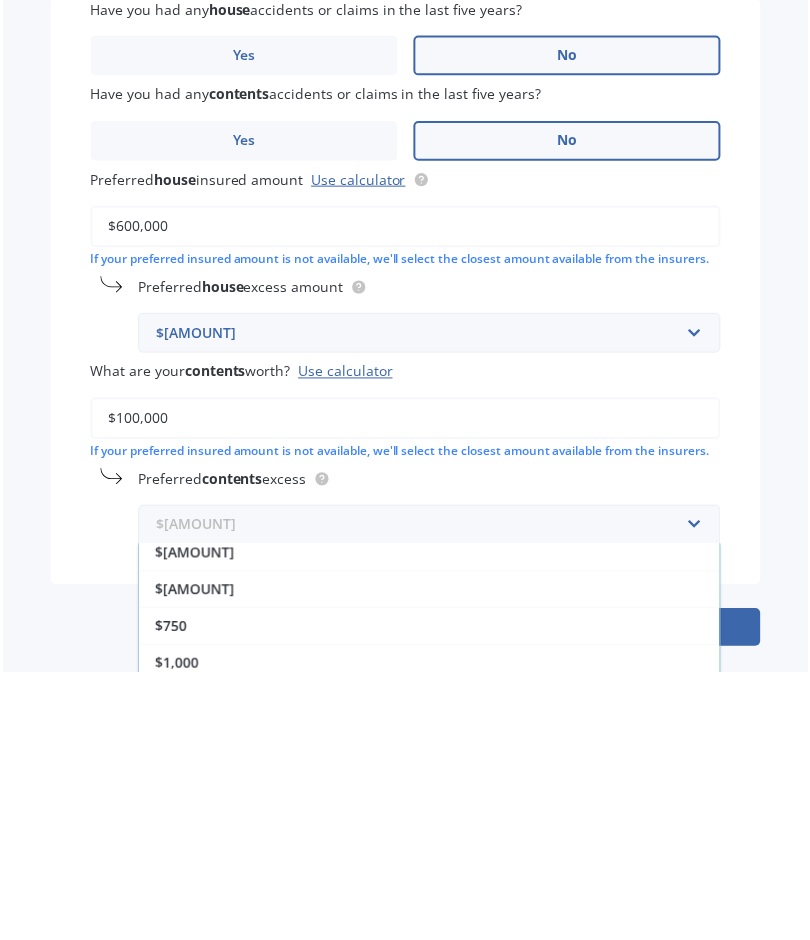 scroll, scrollTop: 451, scrollLeft: 0, axis: vertical 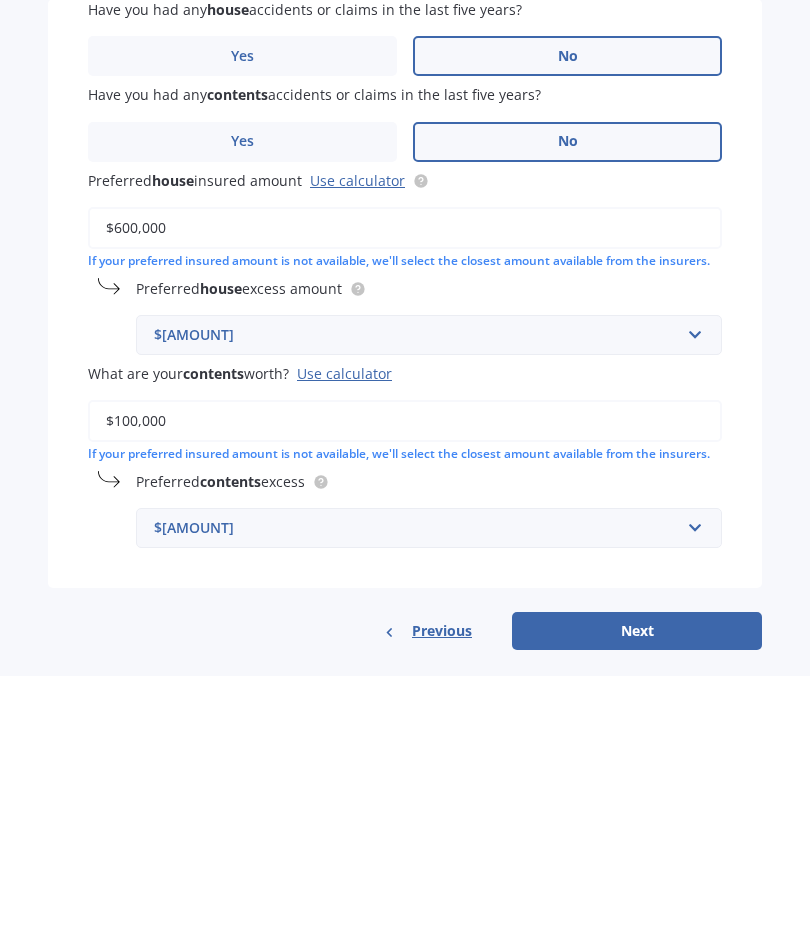 click on "Next" at bounding box center [637, 901] 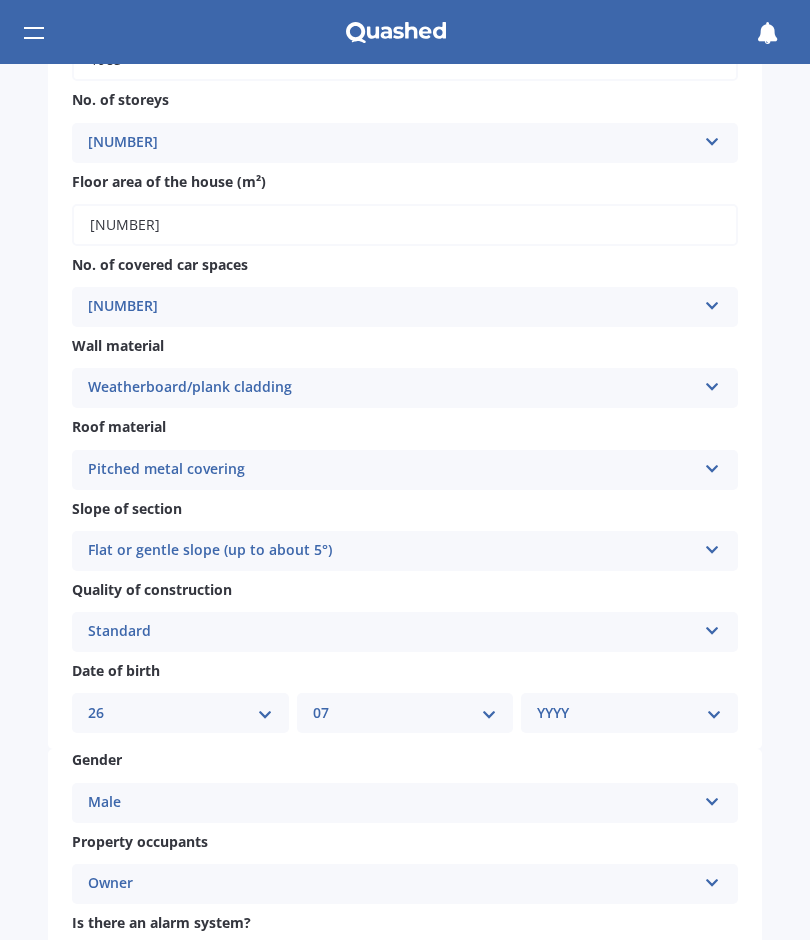 scroll, scrollTop: 0, scrollLeft: 0, axis: both 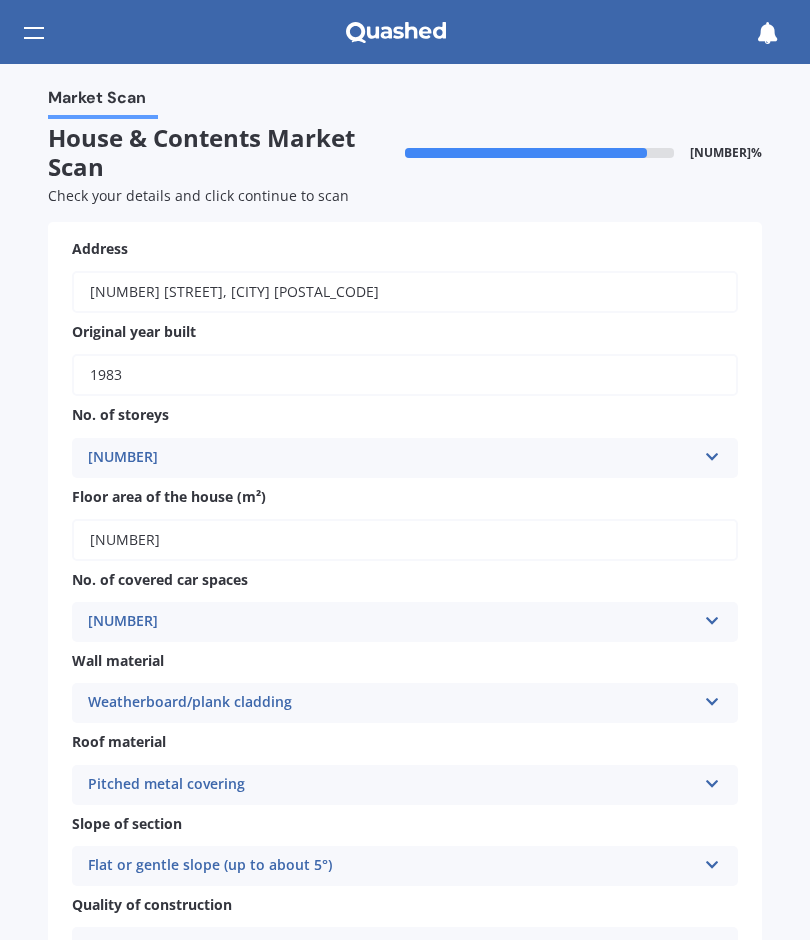 click at bounding box center [712, 453] 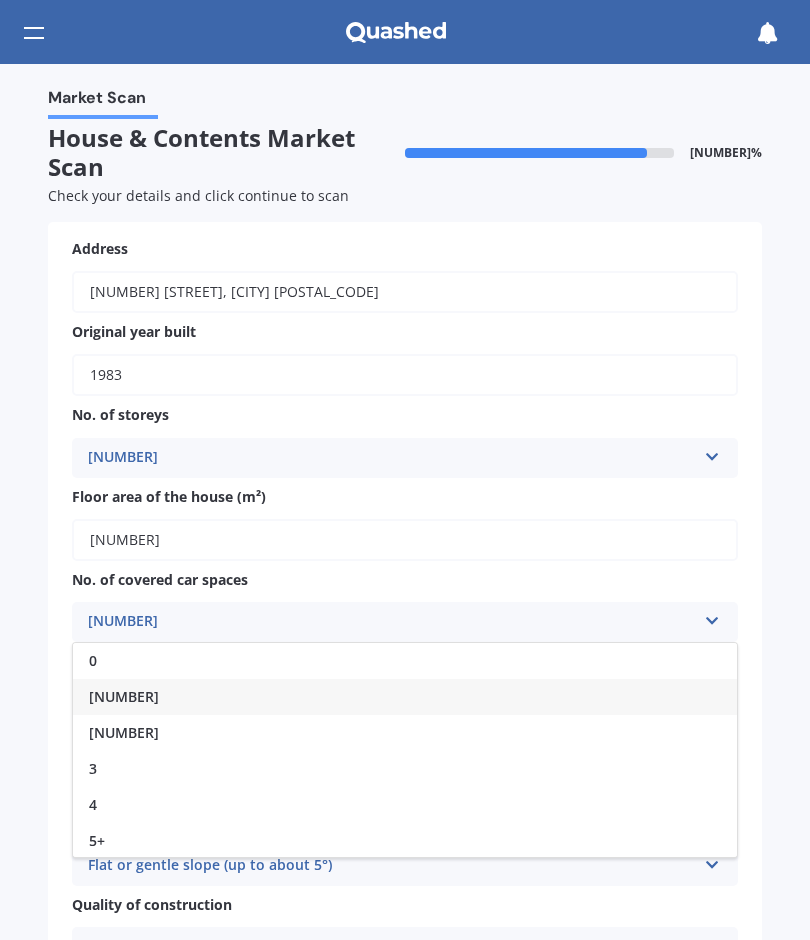click at bounding box center [712, 617] 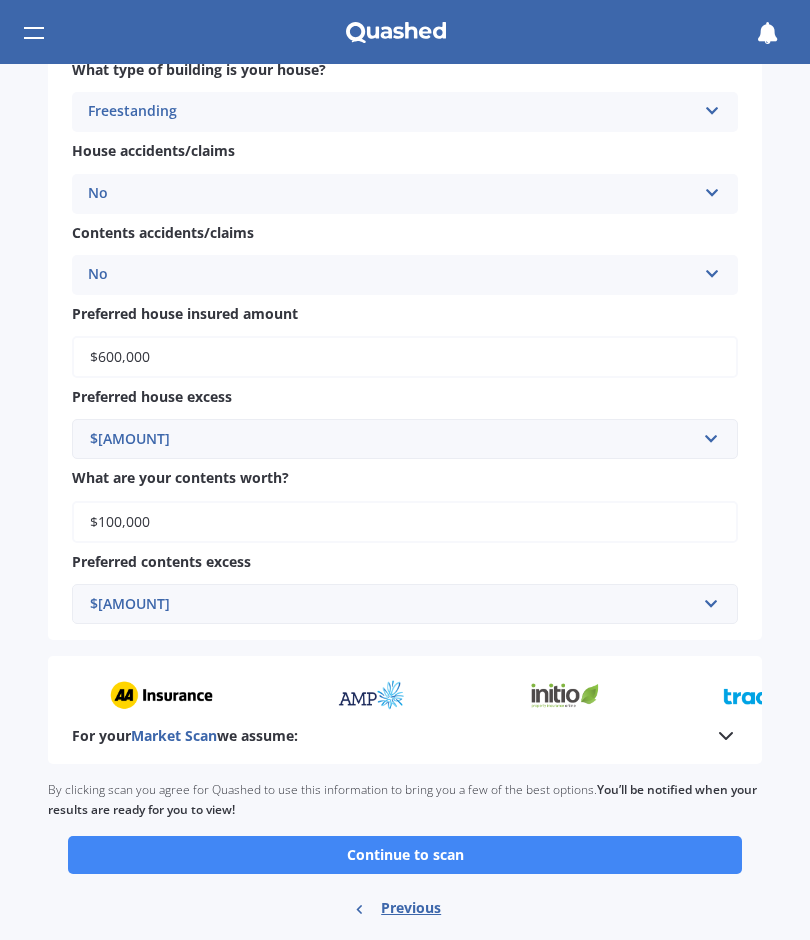 scroll, scrollTop: 1246, scrollLeft: 0, axis: vertical 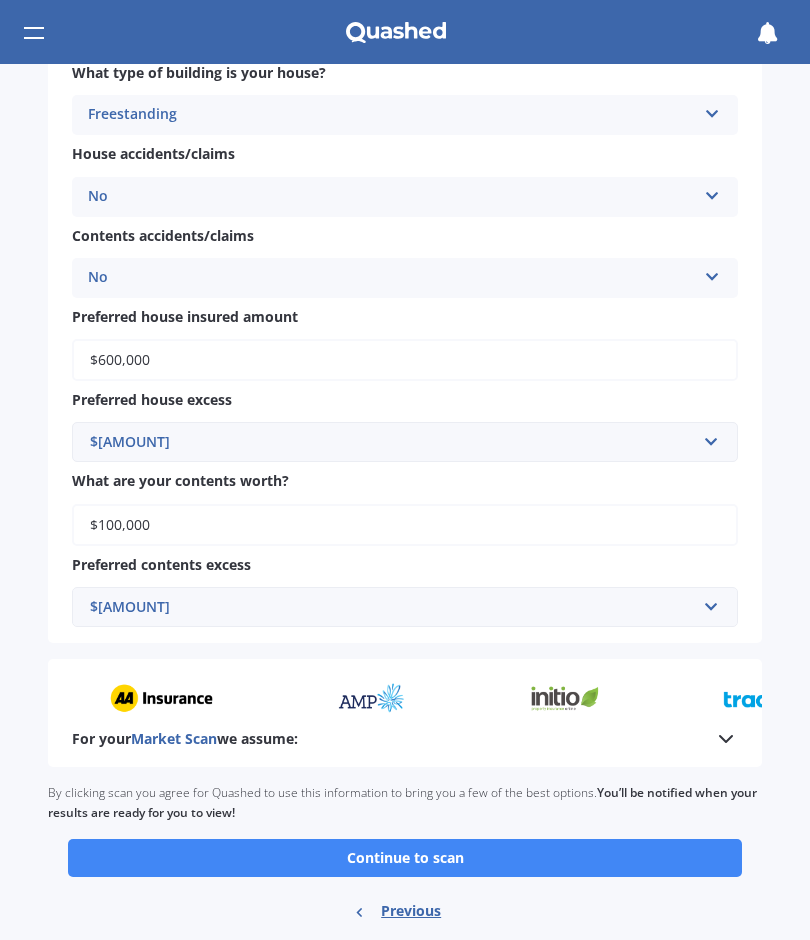 click on "Continue to scan" at bounding box center (405, 858) 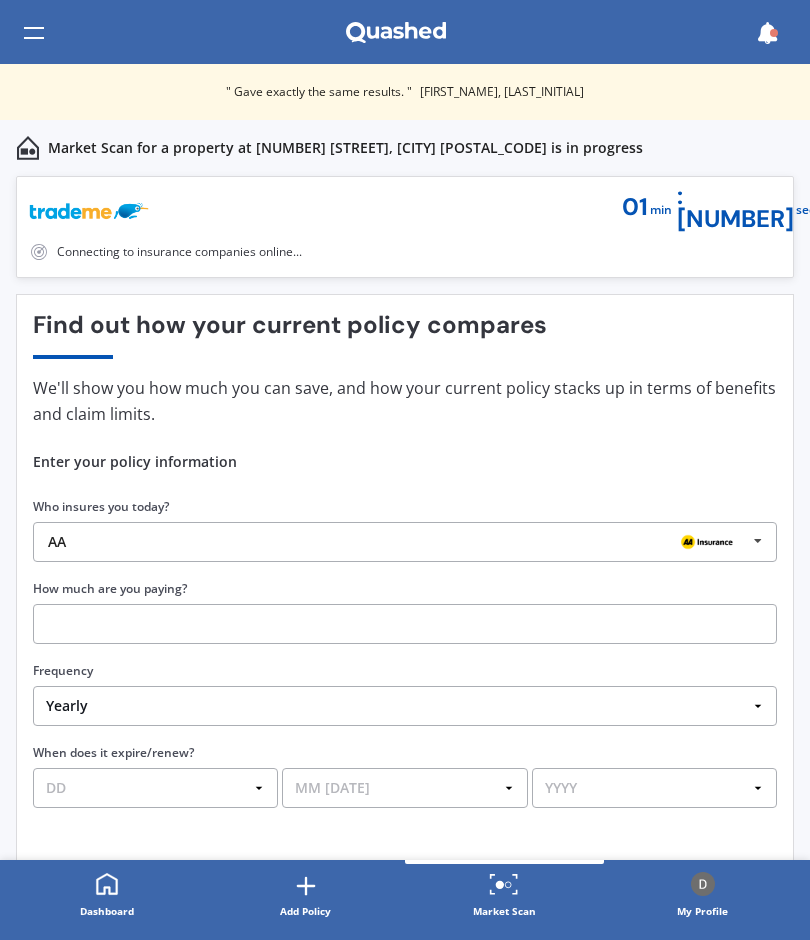 scroll, scrollTop: 0, scrollLeft: 0, axis: both 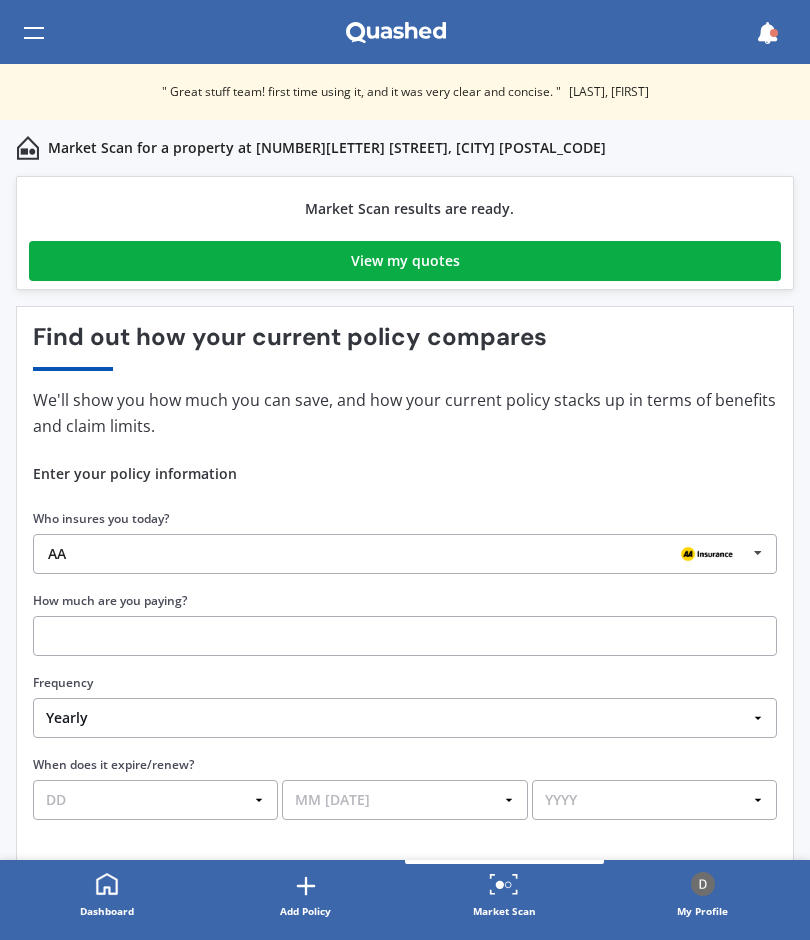 click on "View my quotes" at bounding box center [405, 261] 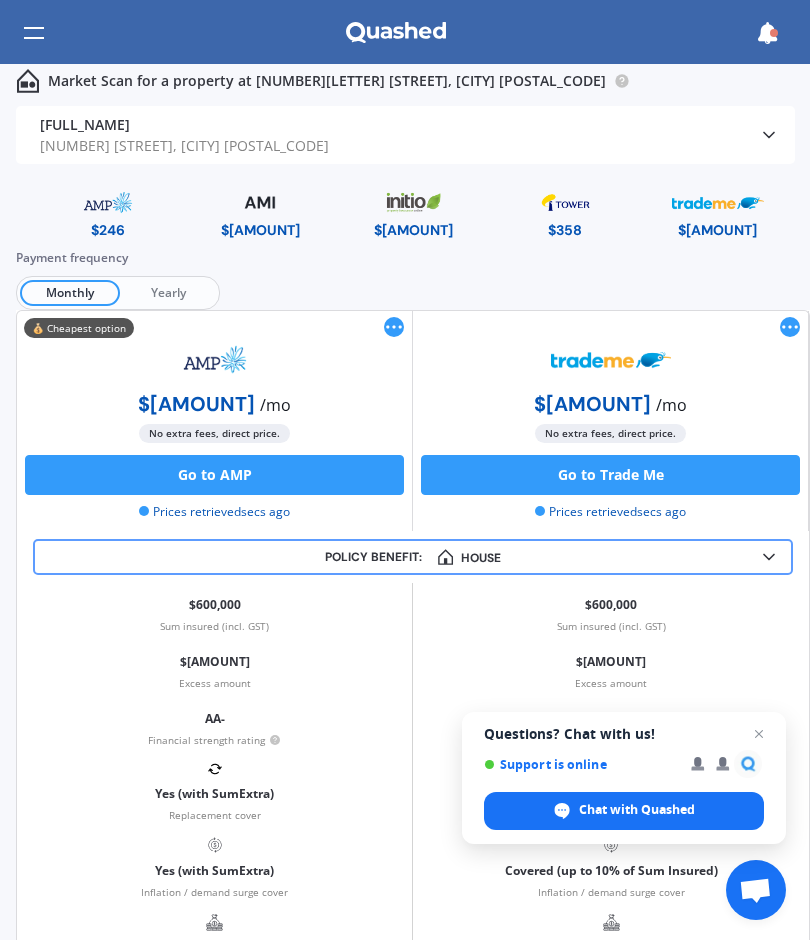 click on "Yearly" at bounding box center [168, 293] 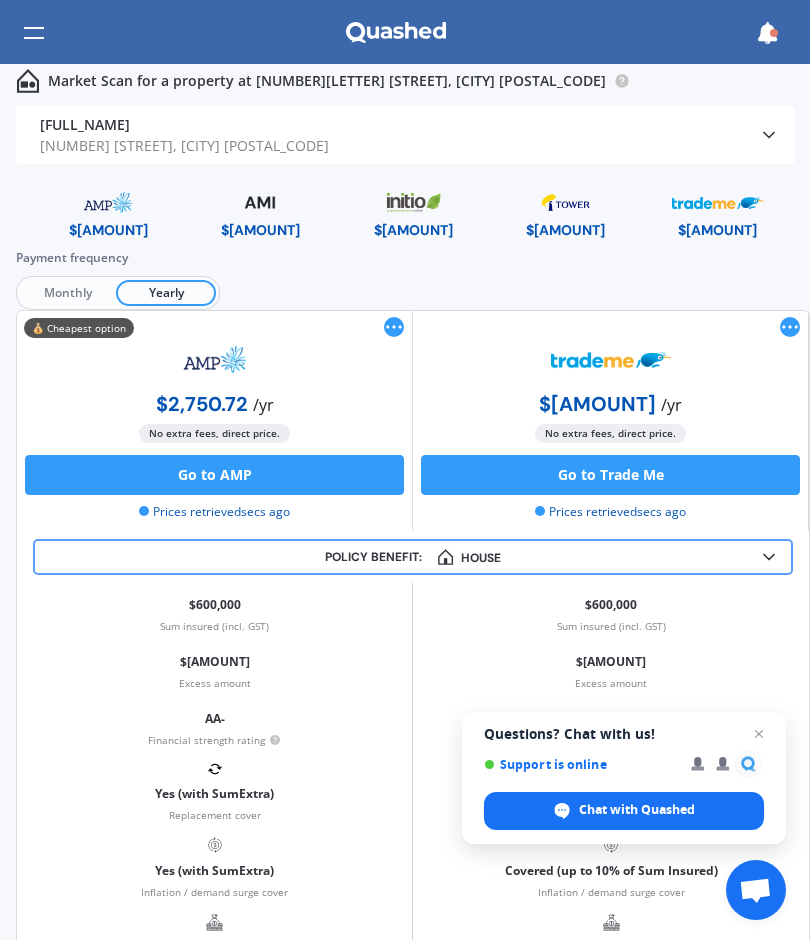 scroll, scrollTop: 0, scrollLeft: 0, axis: both 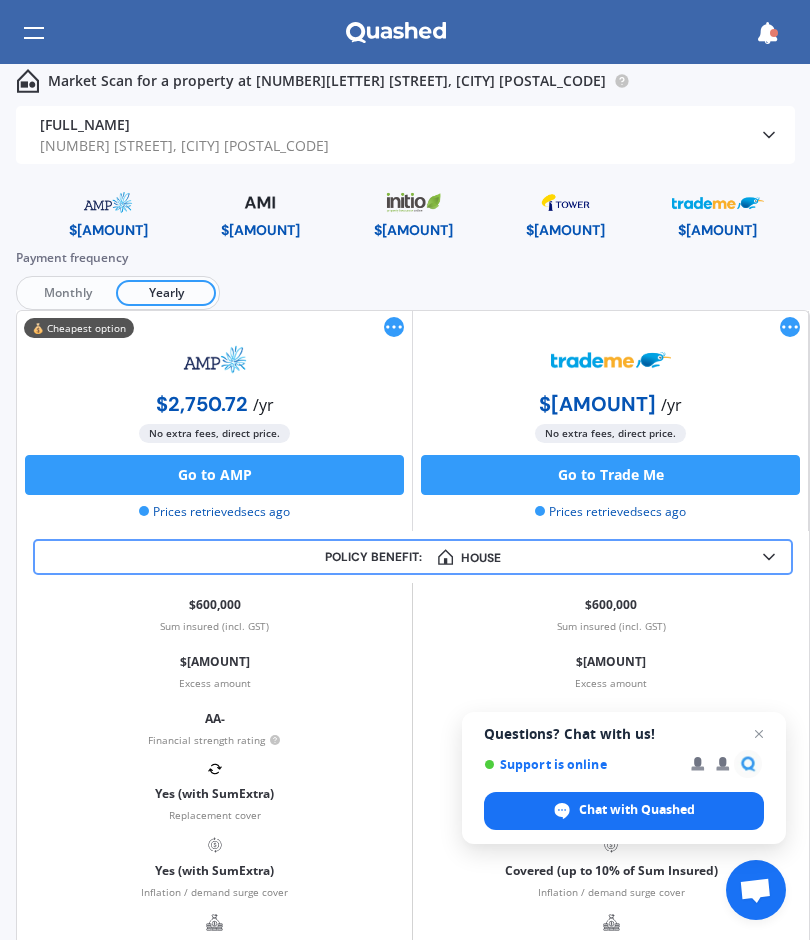 click at bounding box center (108, 202) 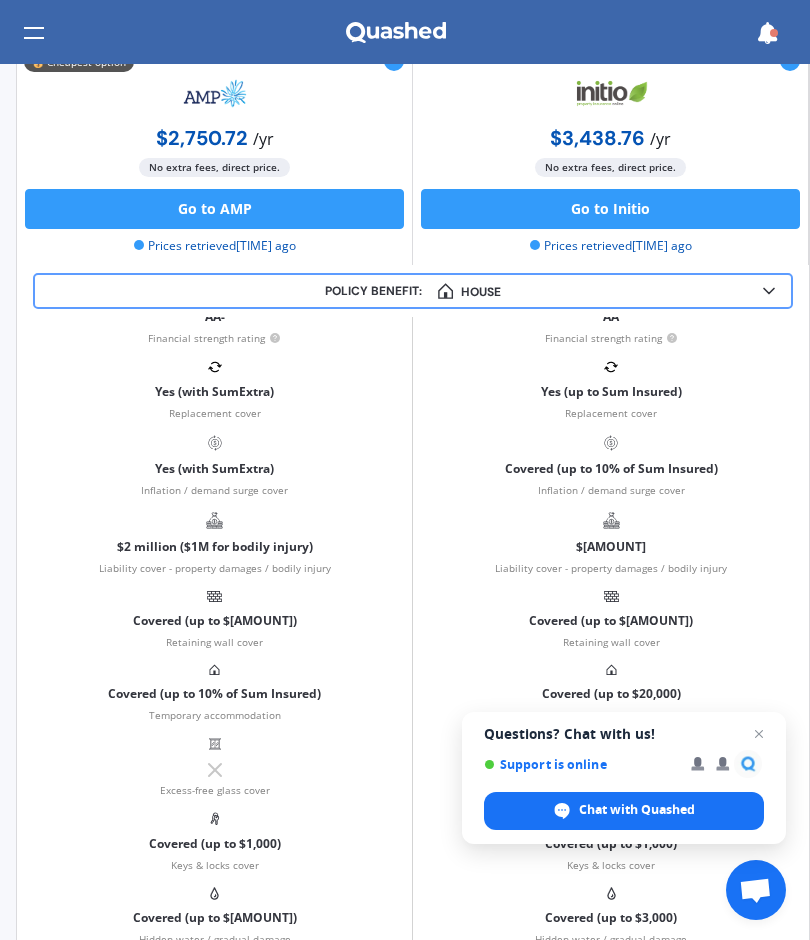 scroll, scrollTop: 402, scrollLeft: 0, axis: vertical 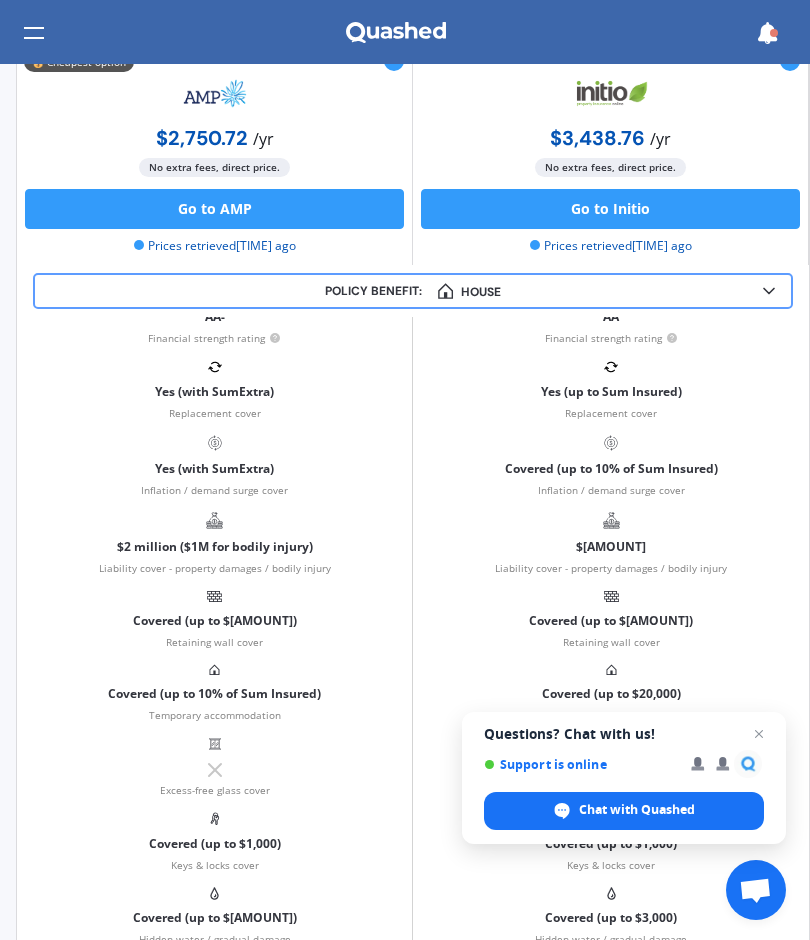 click on "Covered (up to $[AMOUNT]) Retaining wall cover" at bounding box center [215, 209] 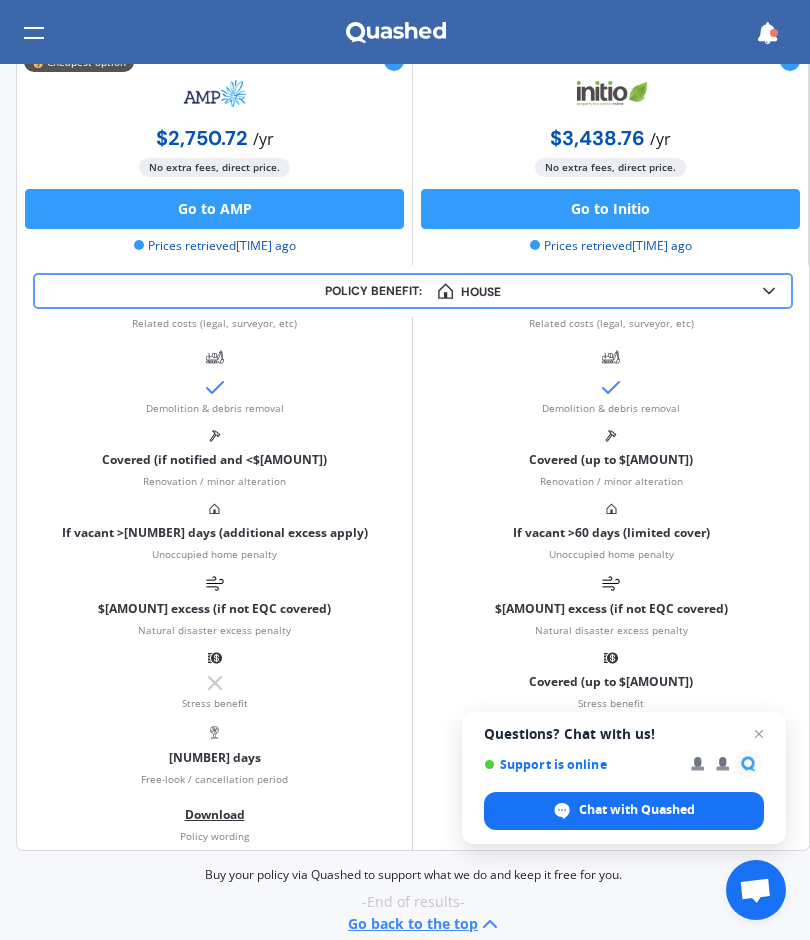 scroll, scrollTop: 1610, scrollLeft: 0, axis: vertical 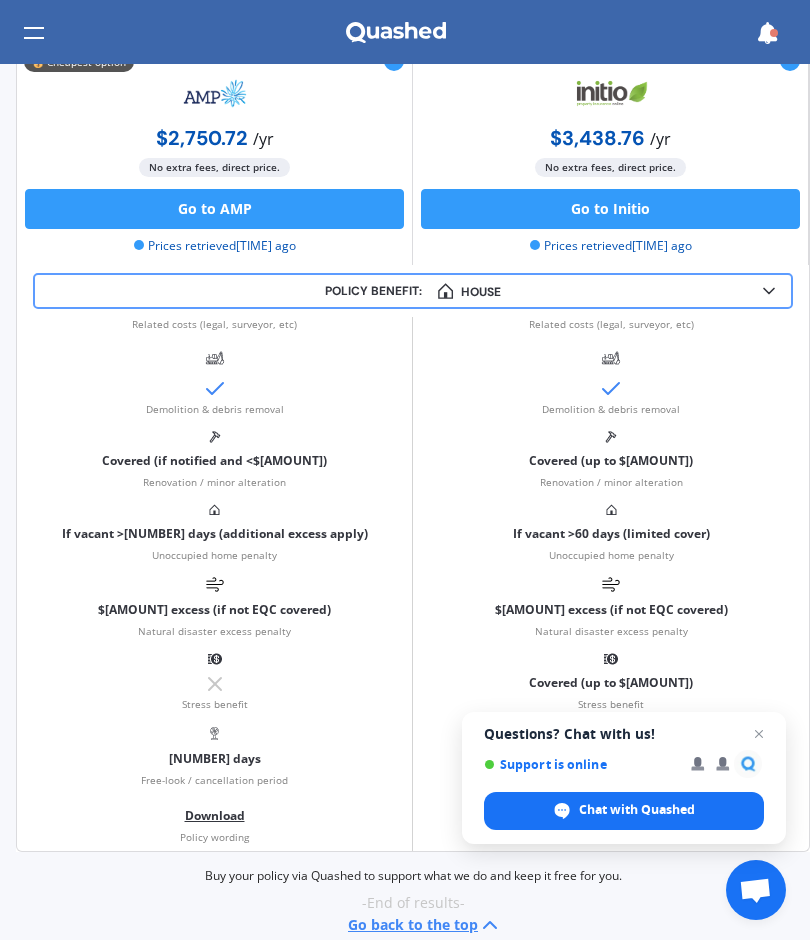 click at bounding box center [759, 734] 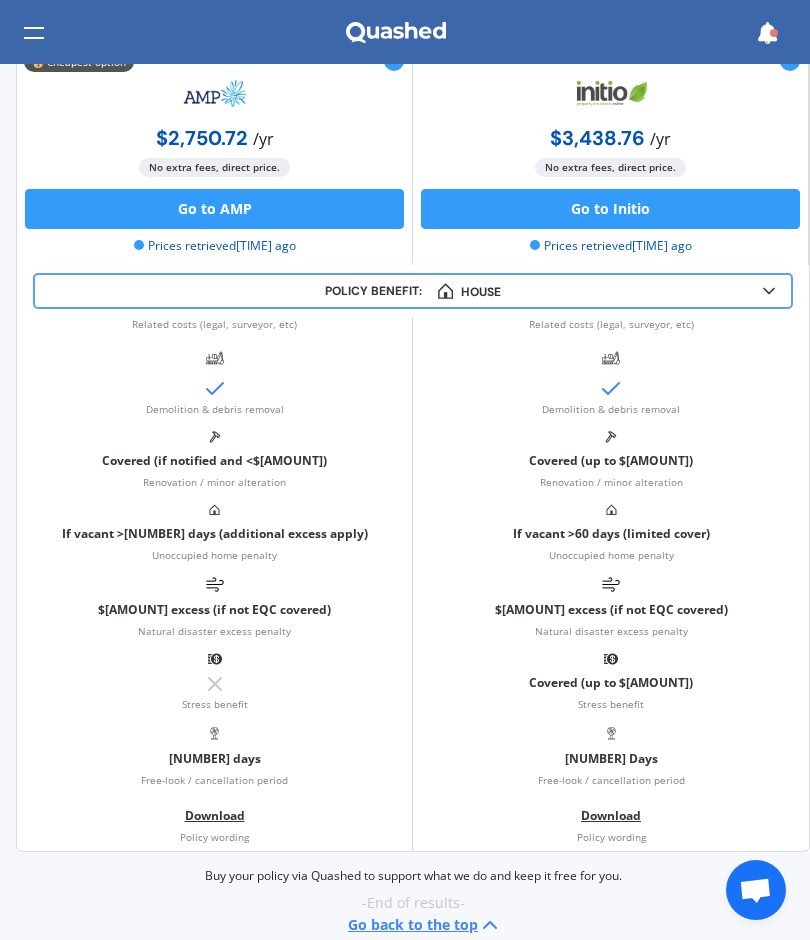 click on "Go back to the top" at bounding box center (425, 925) 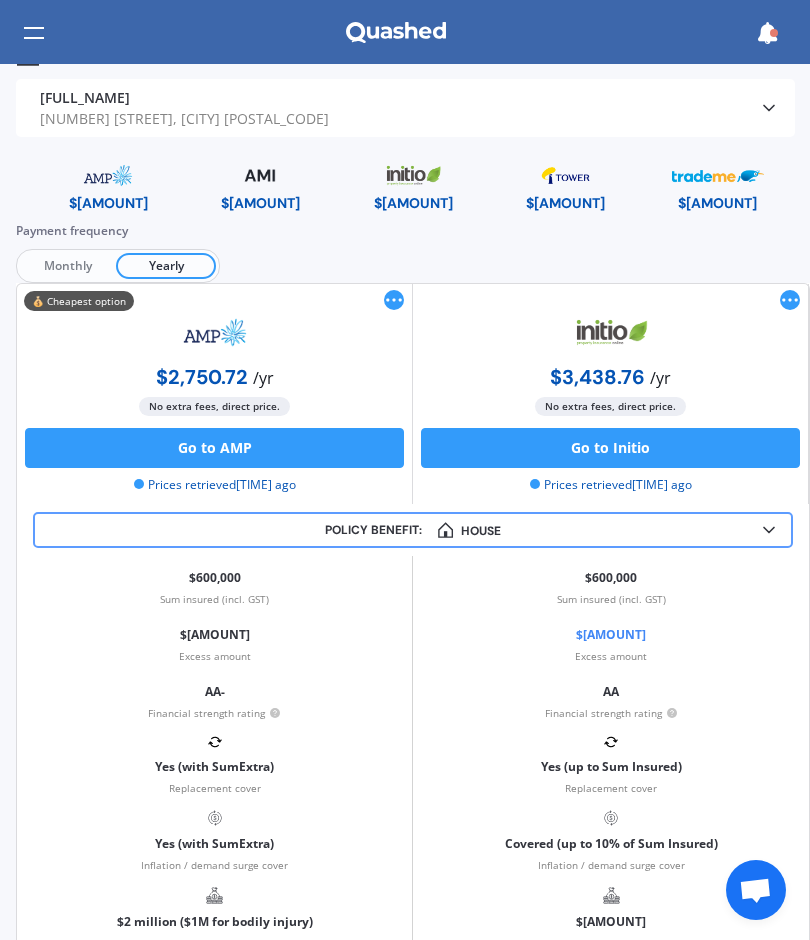 scroll, scrollTop: 0, scrollLeft: 0, axis: both 